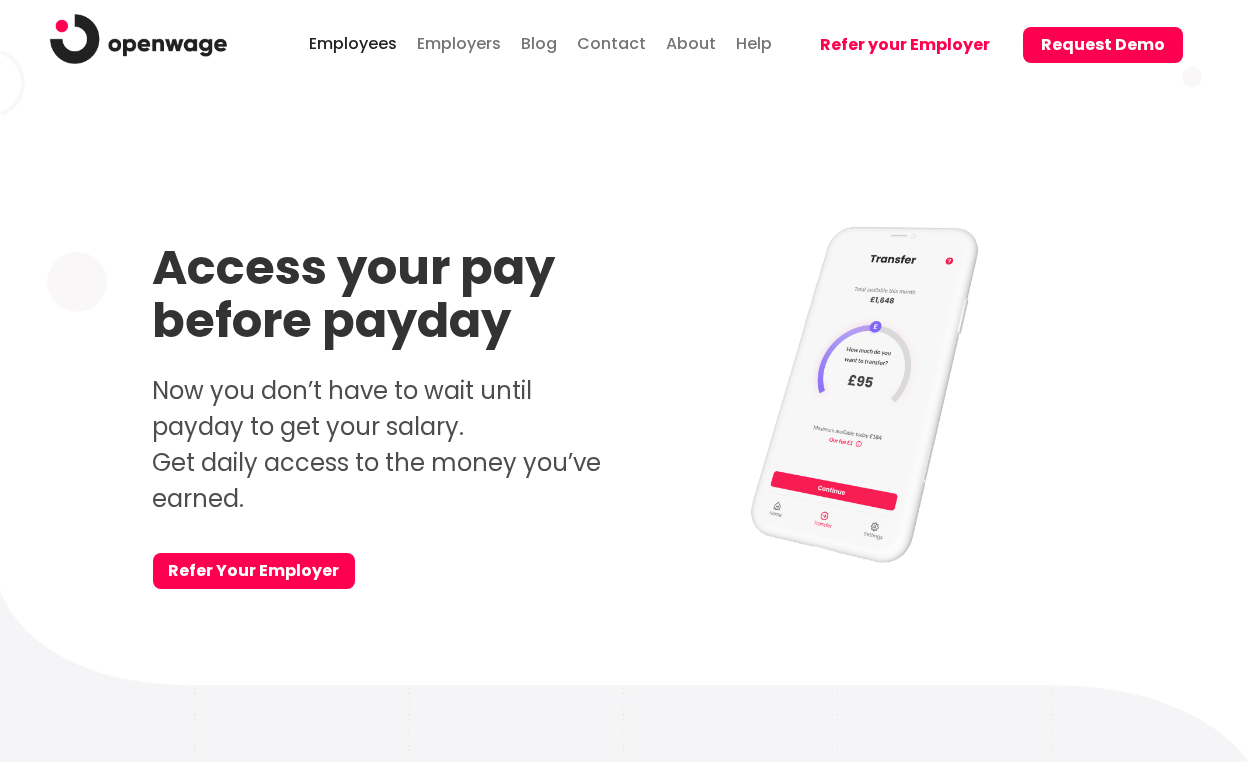 scroll, scrollTop: 0, scrollLeft: 0, axis: both 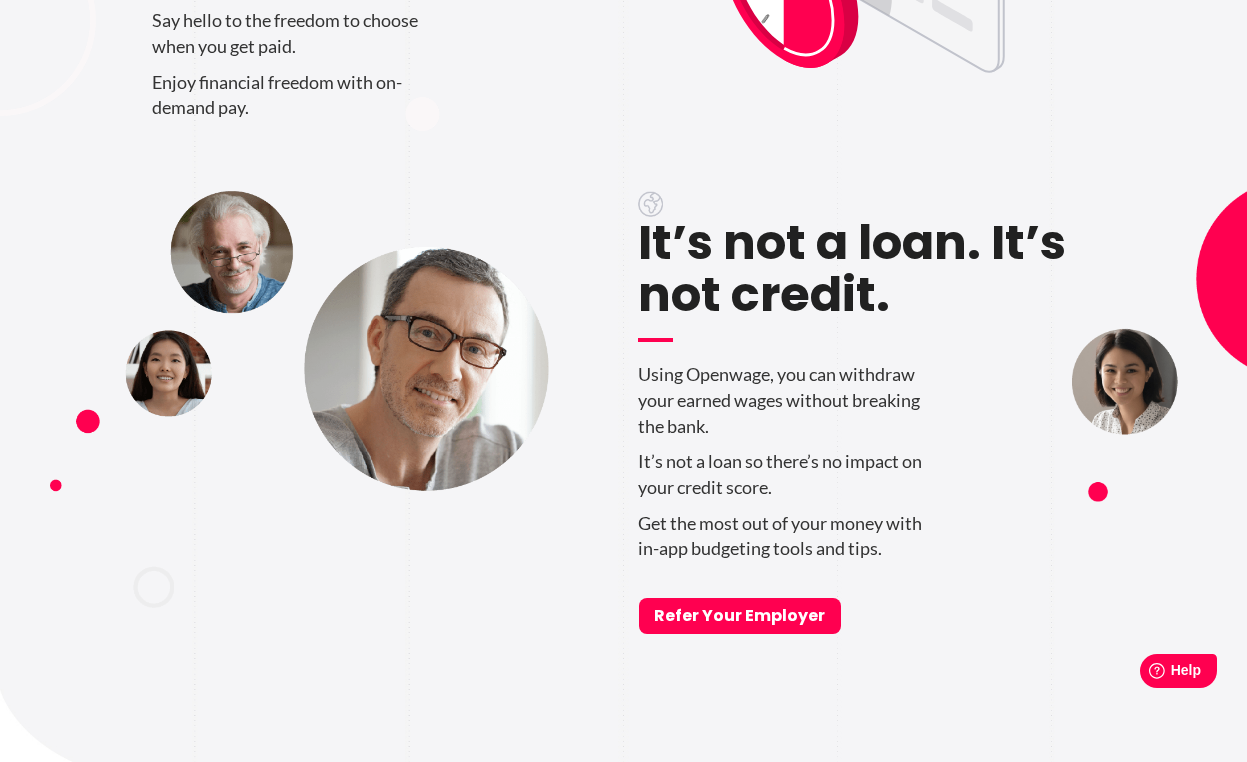 click on "Enjoy financial freedom with on-demand pay." at bounding box center (381, 95) 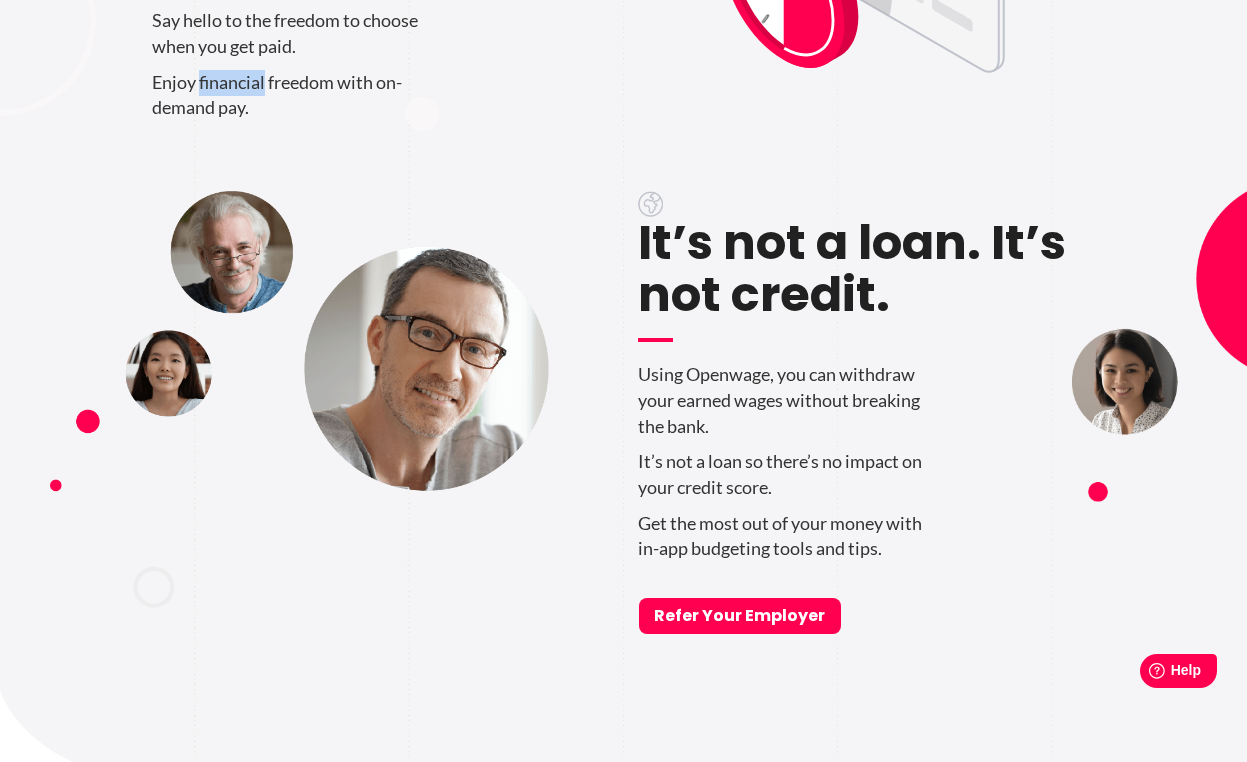 click on "Enjoy financial freedom with on-demand pay." at bounding box center (381, 95) 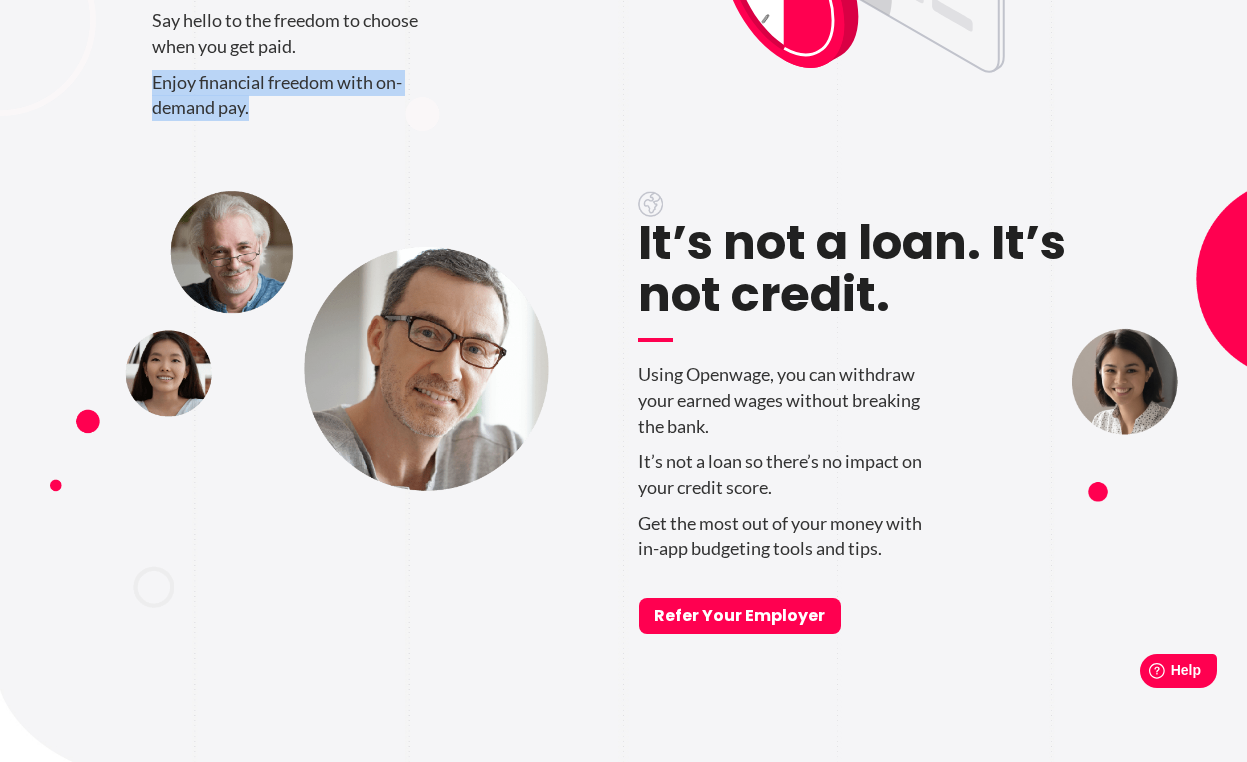 click on "Enjoy financial freedom with on-demand pay." at bounding box center (381, 95) 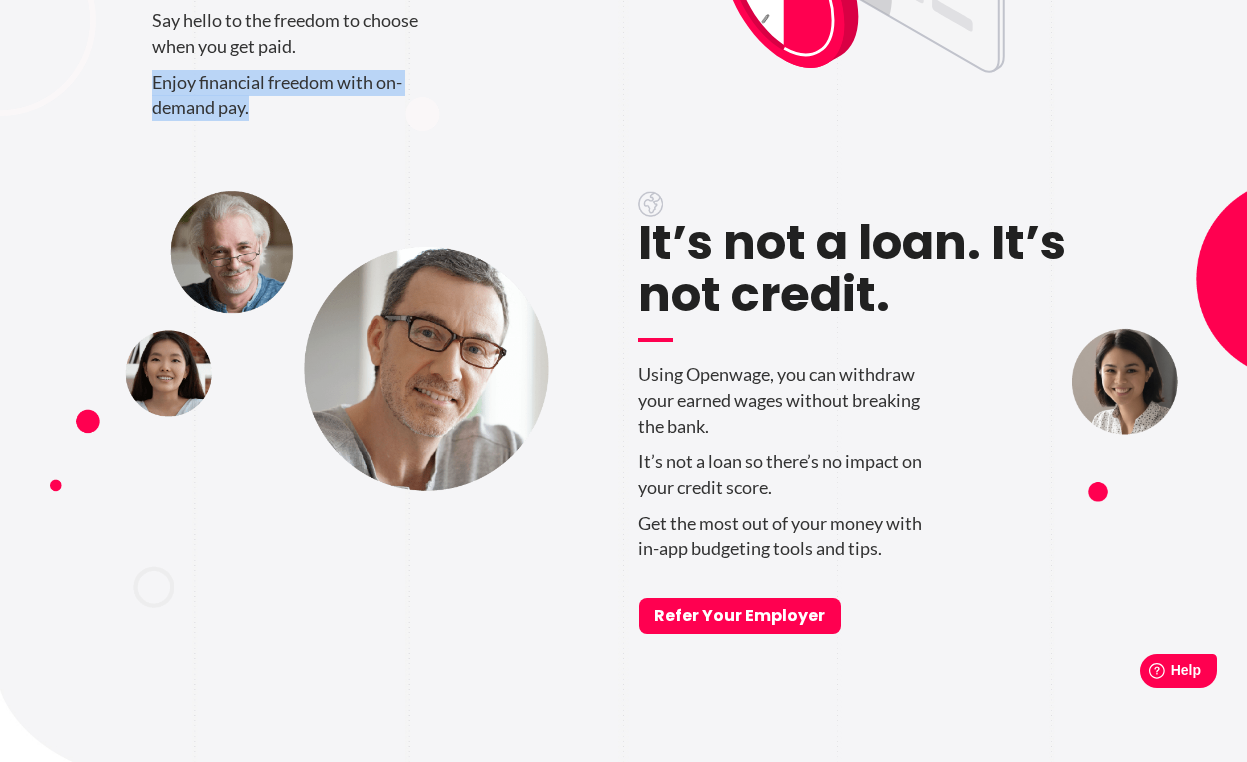 copy on "Enjoy financial freedom with on-demand pay." 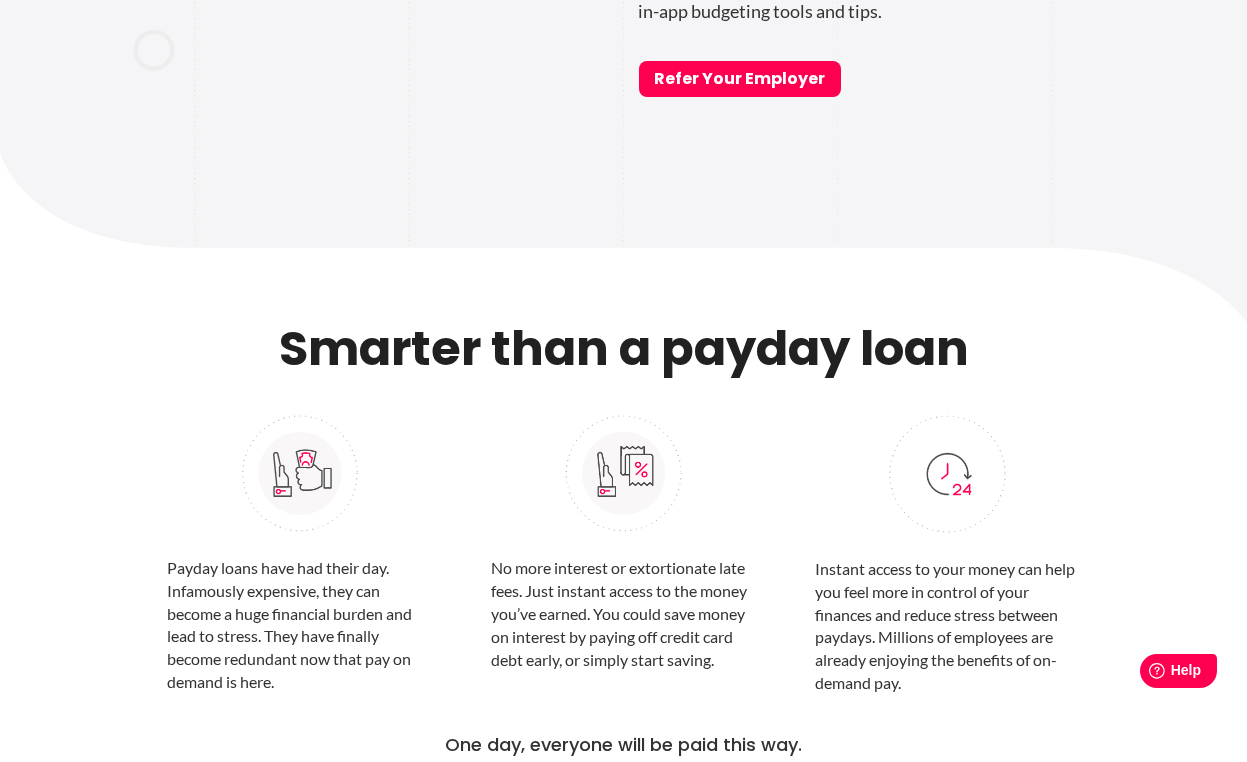 scroll, scrollTop: 1784, scrollLeft: 0, axis: vertical 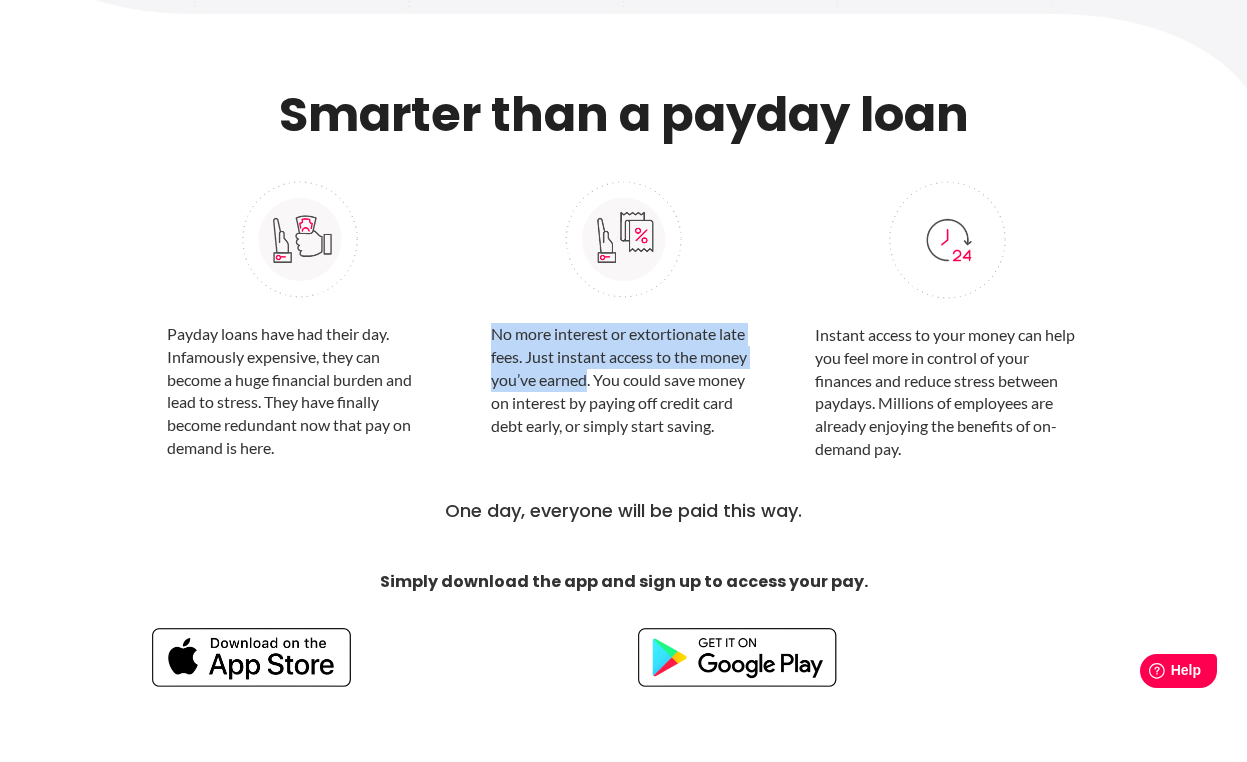 drag, startPoint x: 494, startPoint y: 336, endPoint x: 587, endPoint y: 381, distance: 103.315056 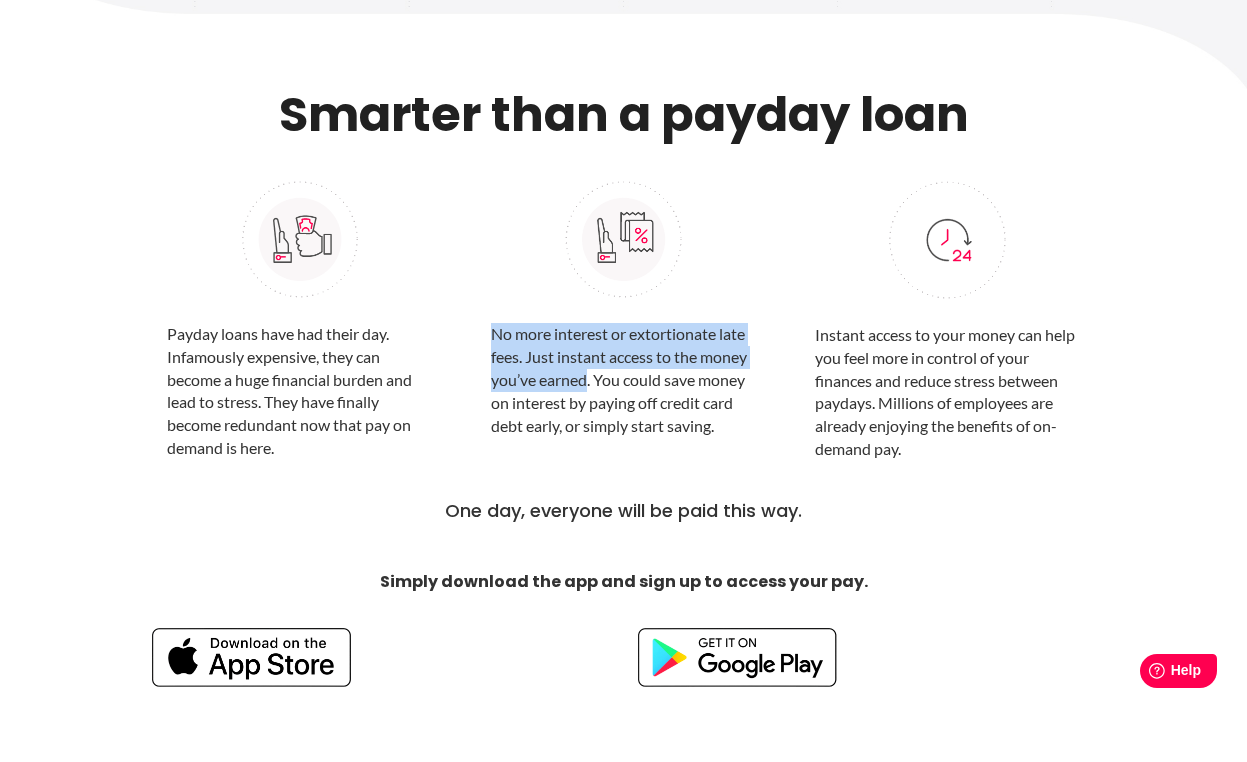 copy on "No more interest or extortionate late fees. Just instant access to the money you’ve earned" 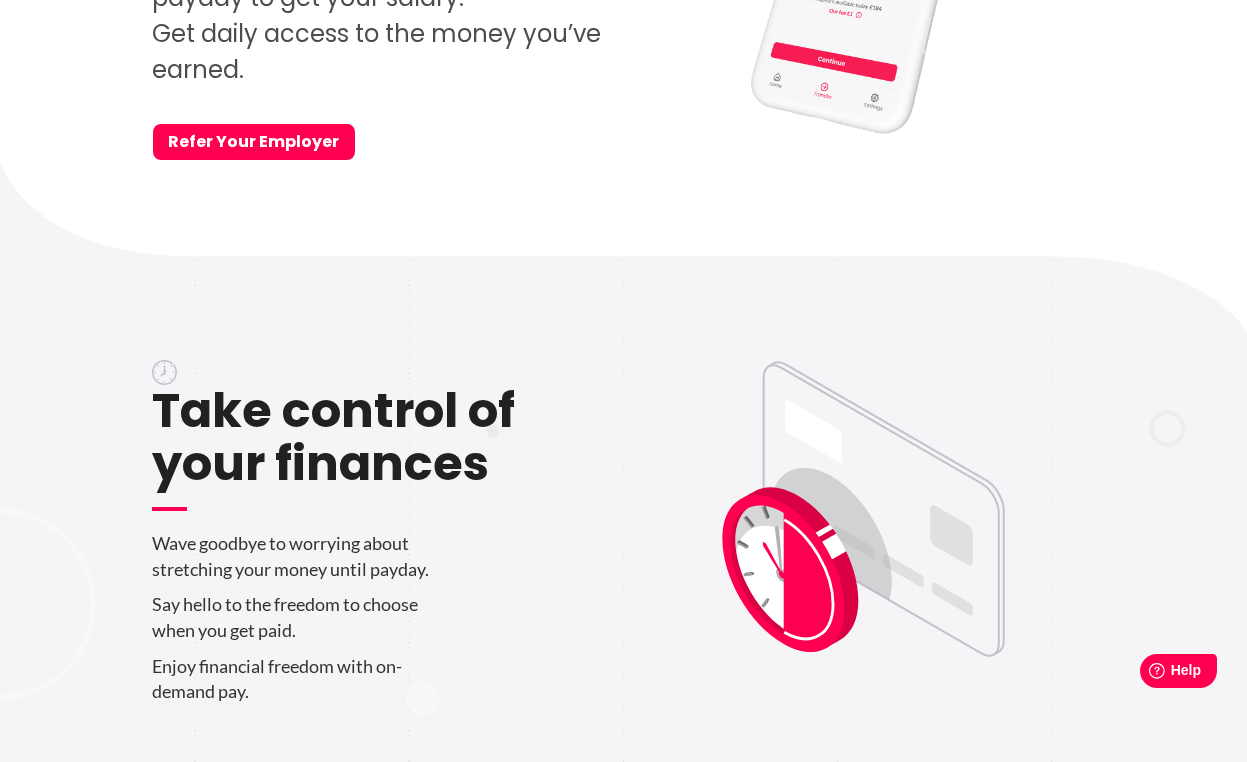 scroll, scrollTop: 0, scrollLeft: 0, axis: both 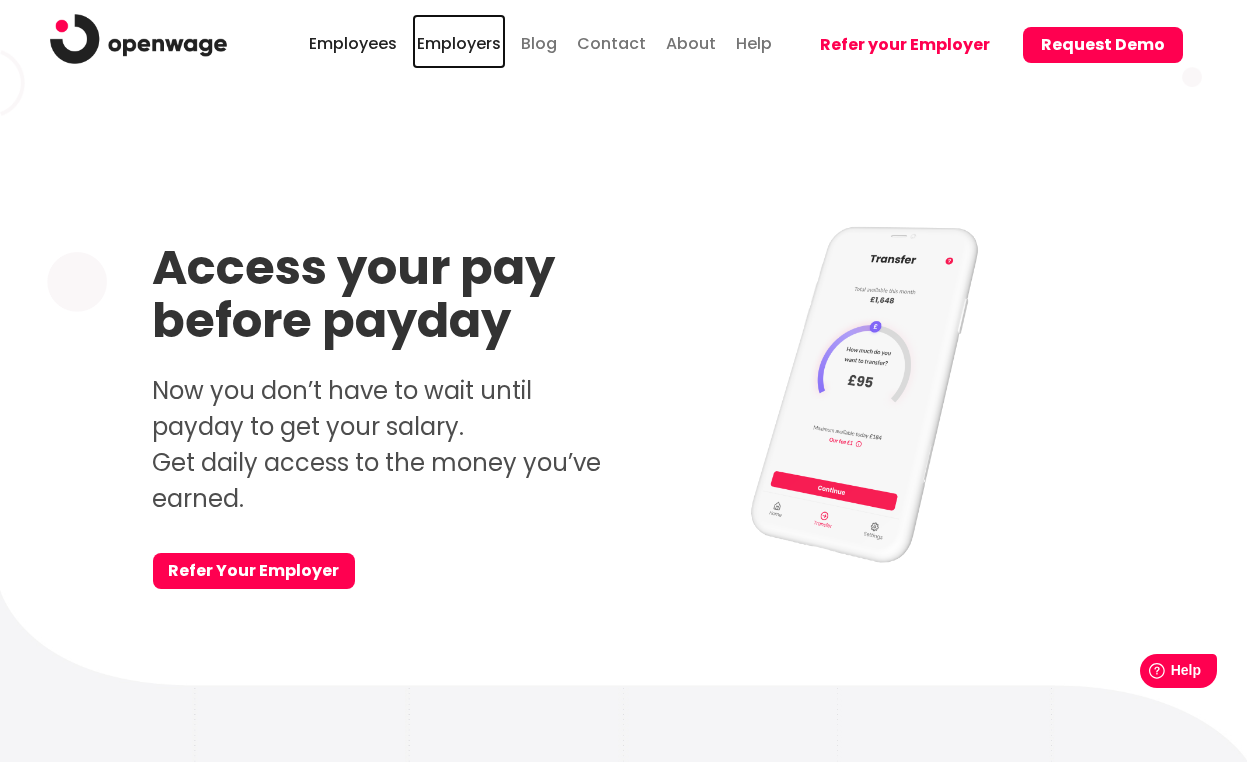 click on "Employers" at bounding box center [459, 41] 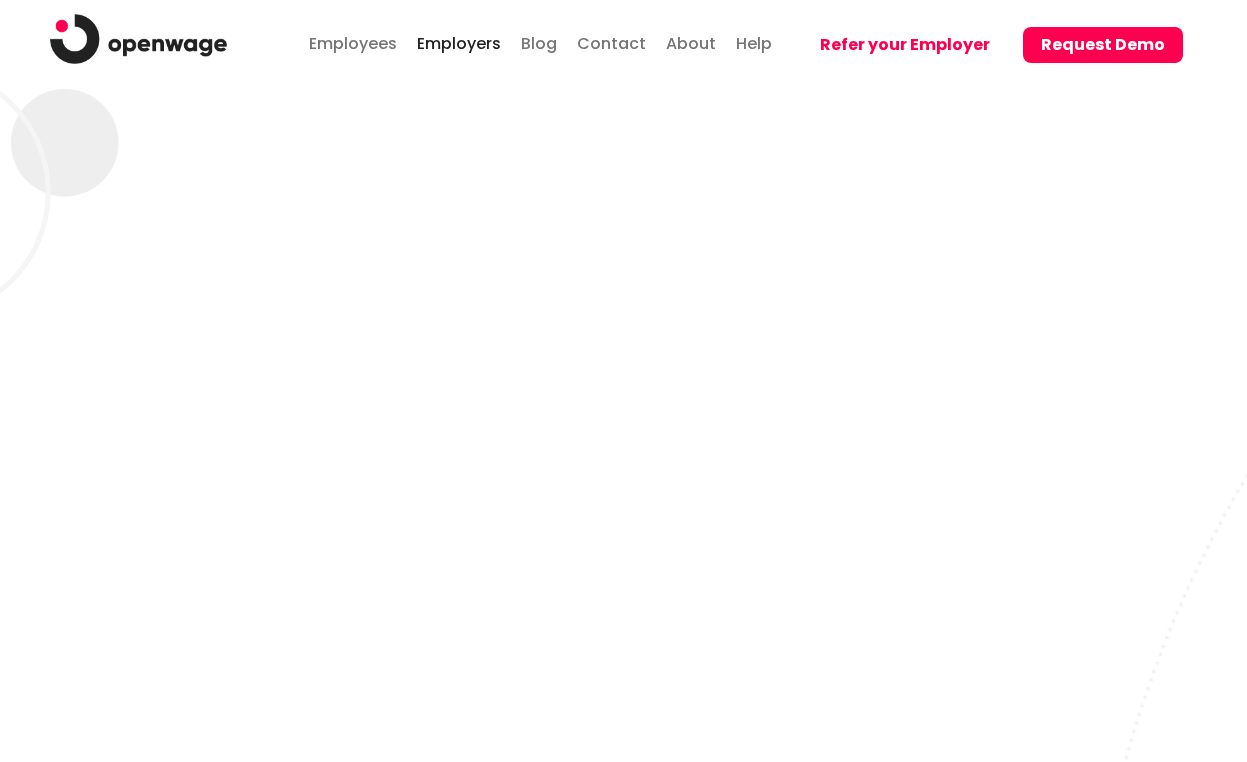 scroll, scrollTop: 0, scrollLeft: 0, axis: both 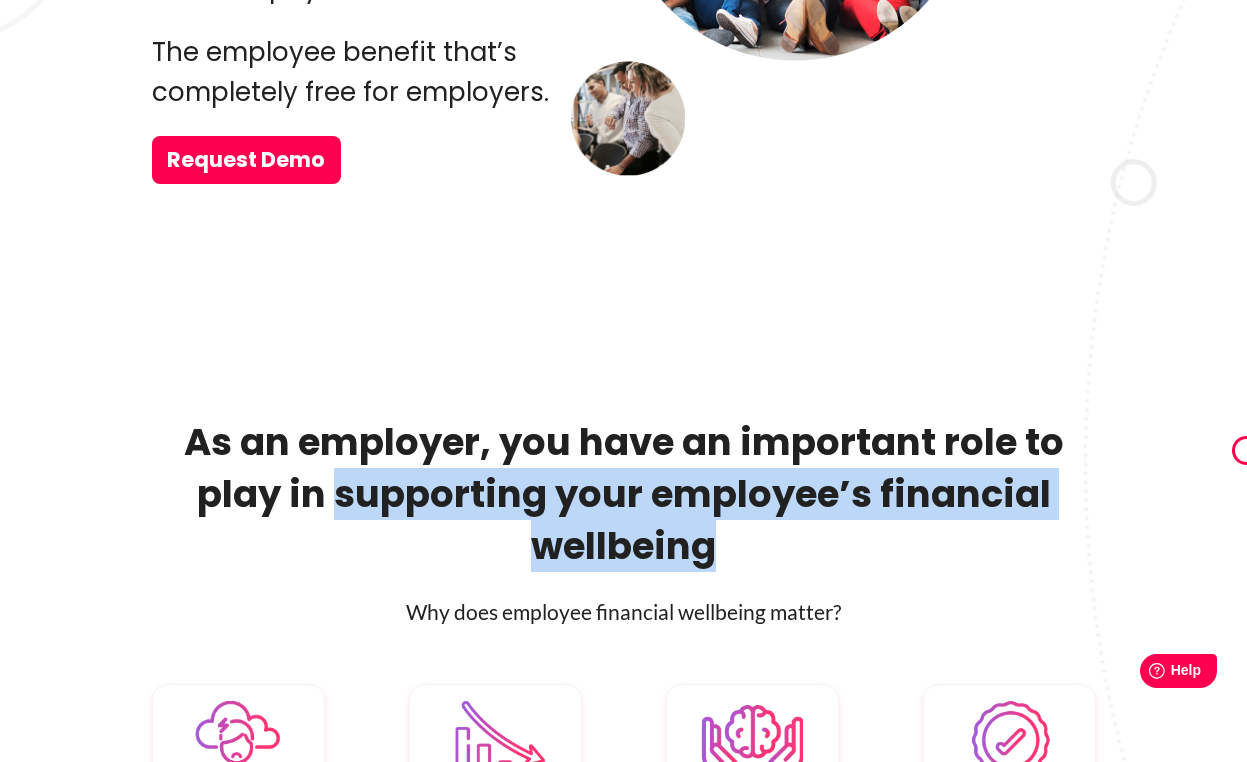 drag, startPoint x: 336, startPoint y: 484, endPoint x: 729, endPoint y: 540, distance: 396.96976 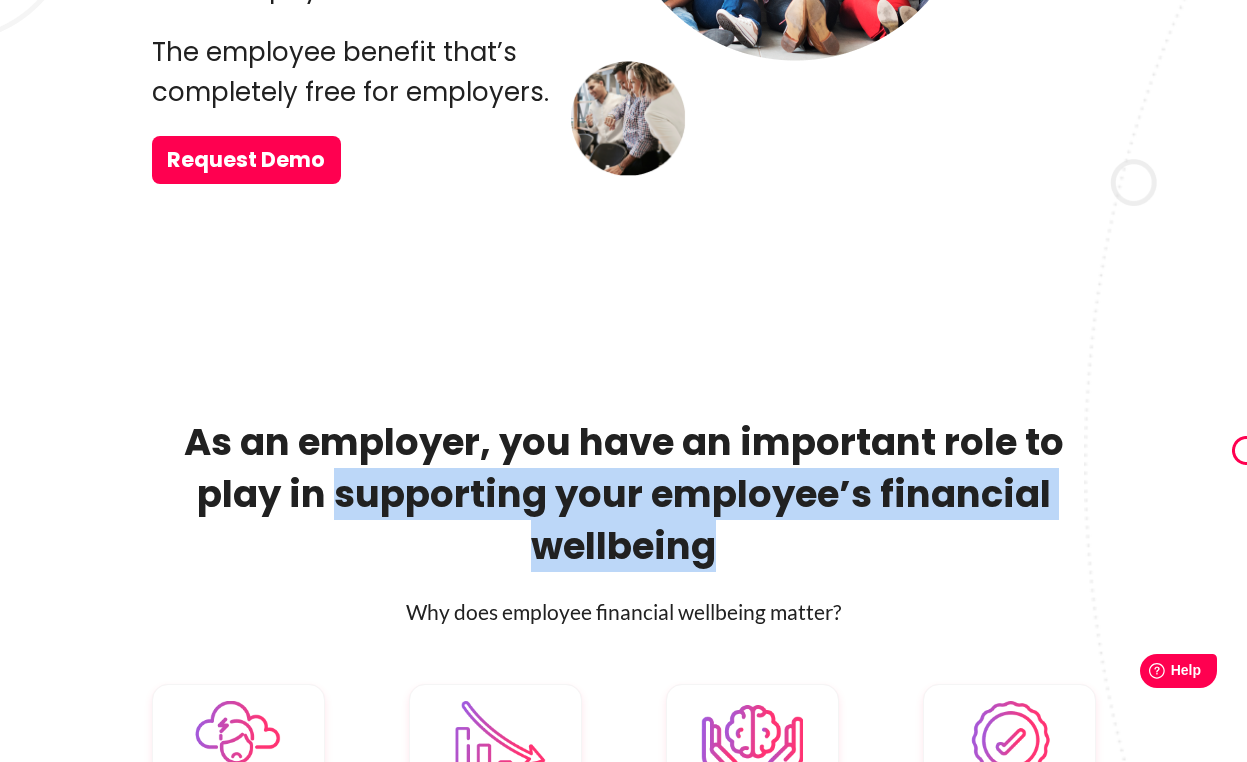 copy on "supporting your employee’s financial wellbeing" 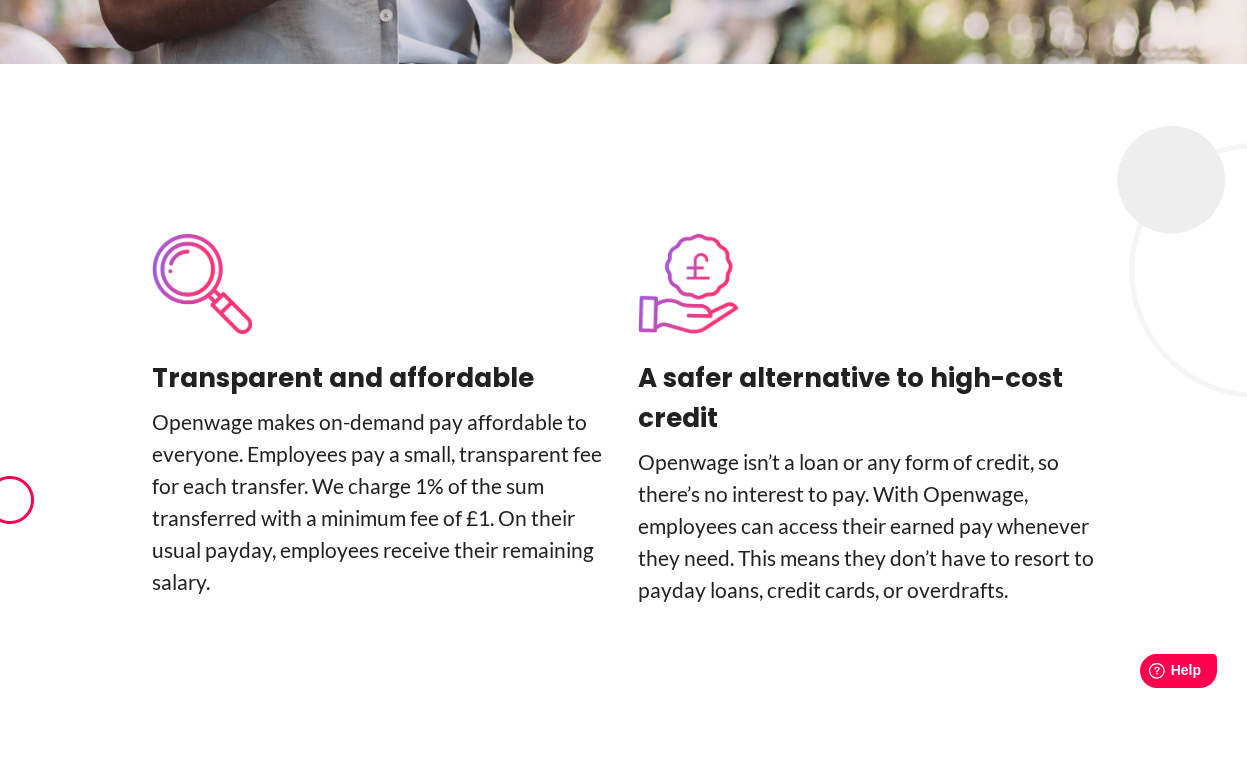scroll, scrollTop: 4806, scrollLeft: 0, axis: vertical 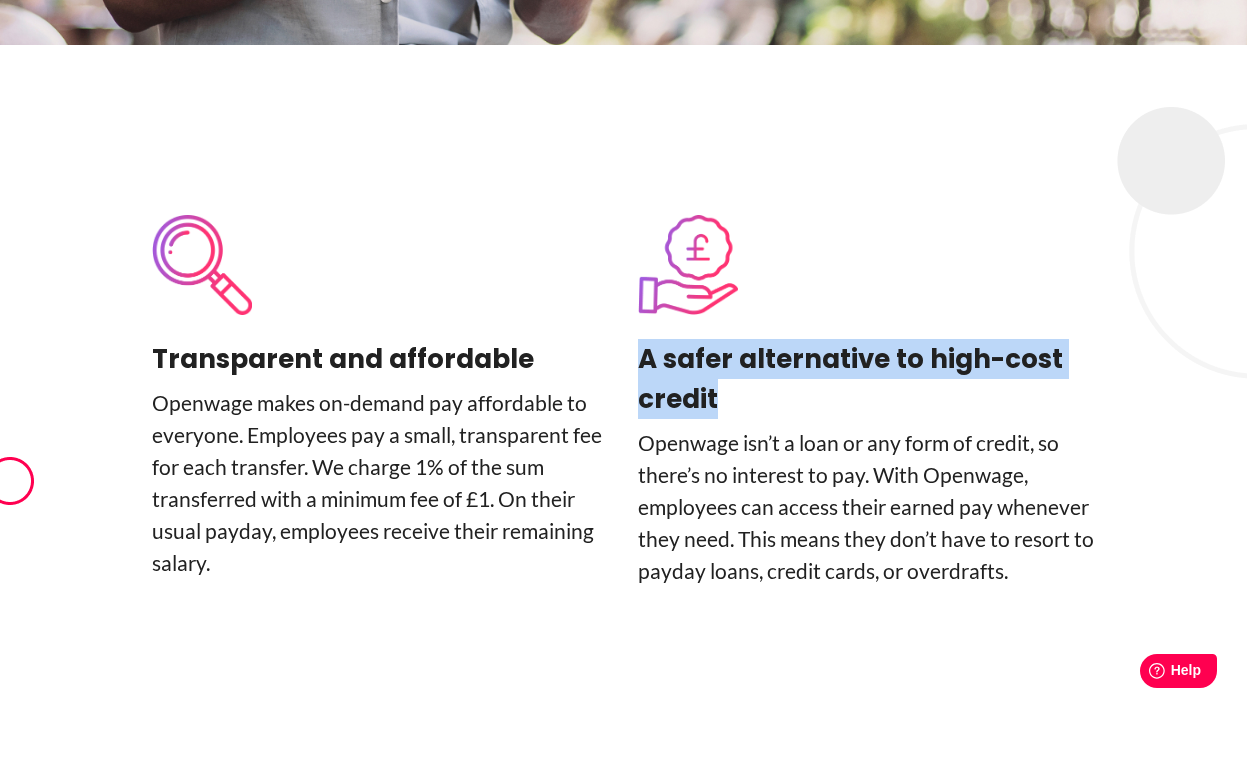 drag, startPoint x: 642, startPoint y: 357, endPoint x: 720, endPoint y: 384, distance: 82.5409 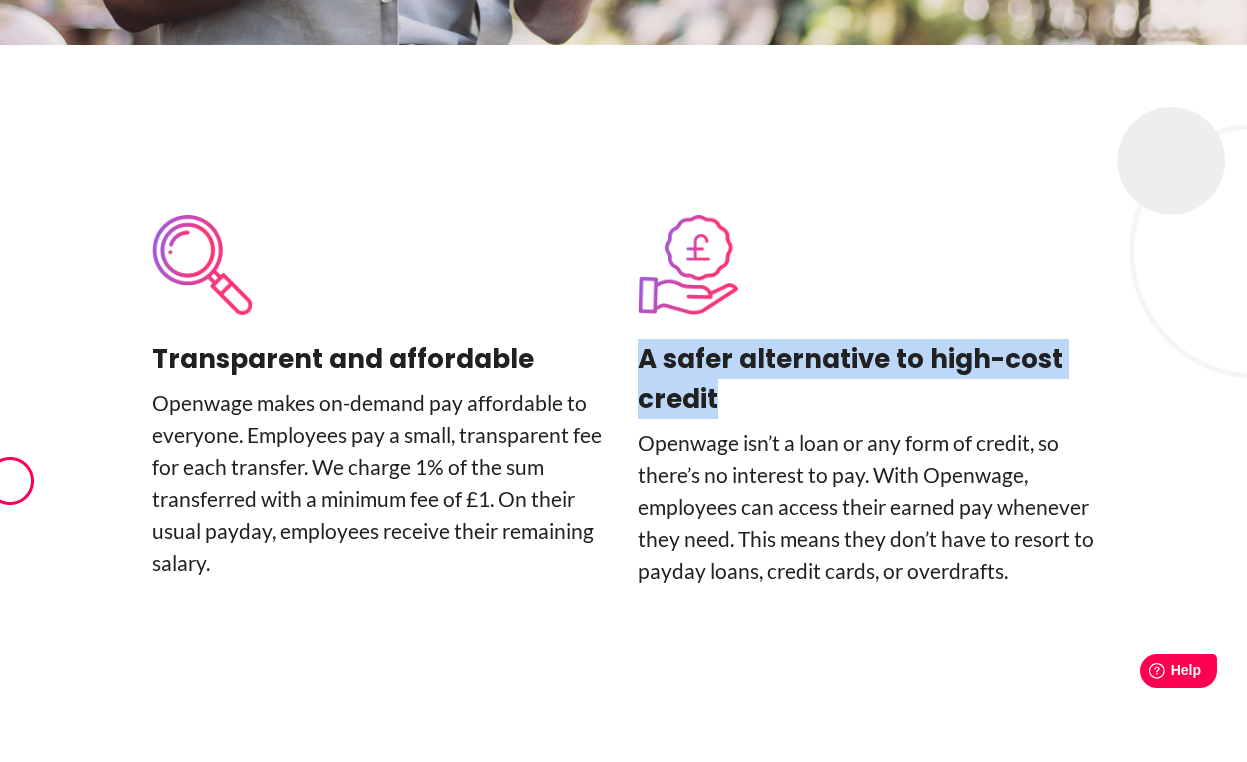 copy on "A safer alternative to high-cost credit" 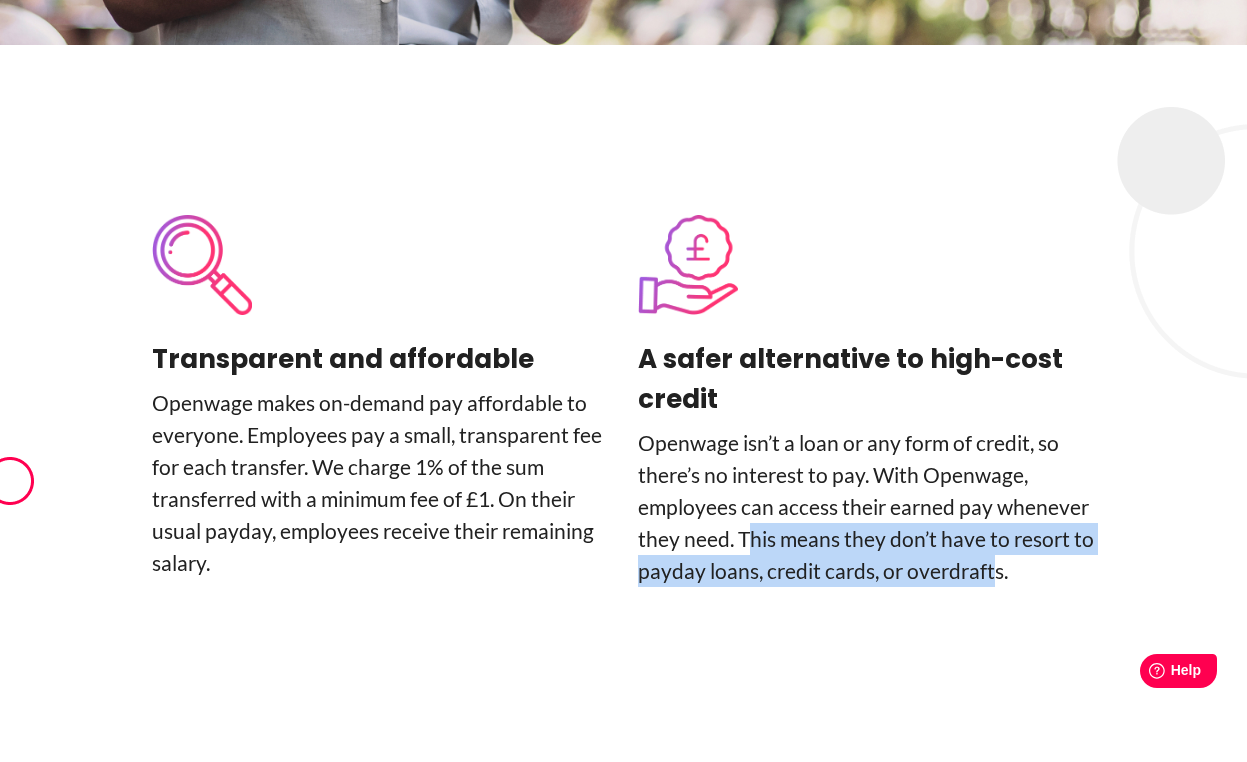 drag, startPoint x: 744, startPoint y: 536, endPoint x: 993, endPoint y: 559, distance: 250.06 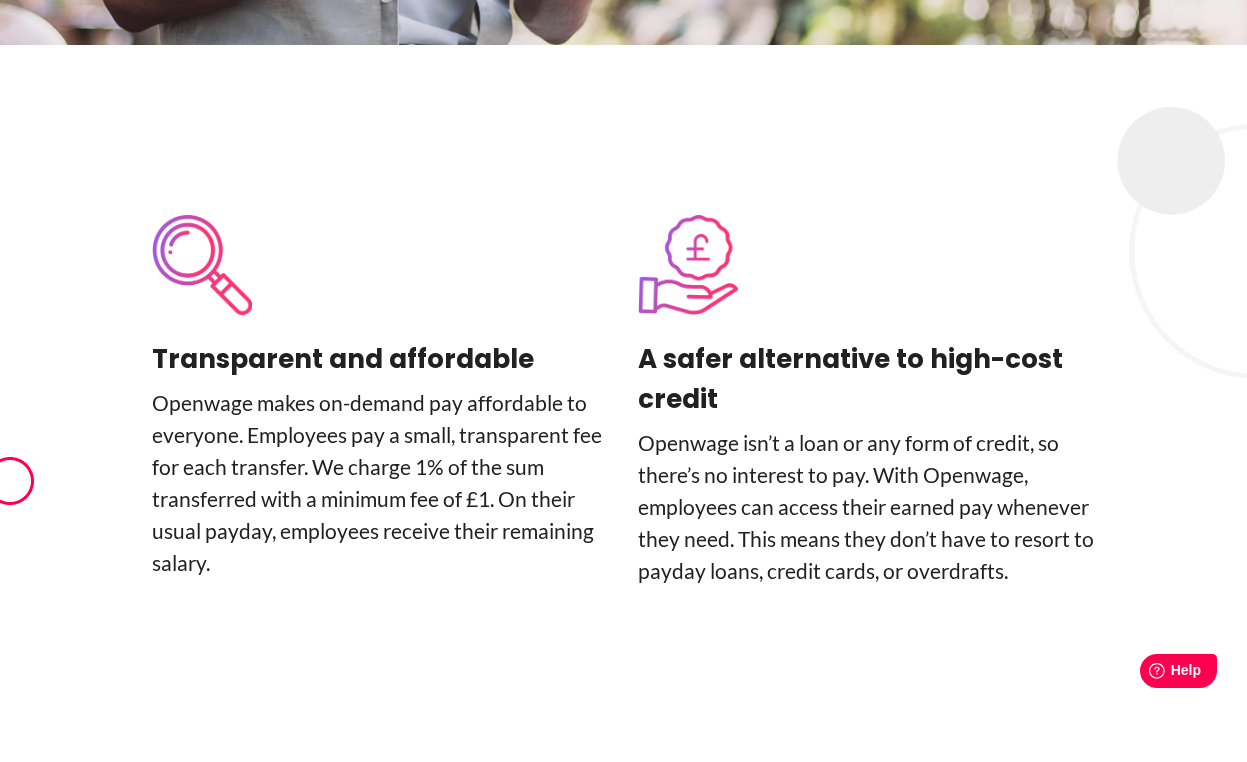 click on "Openwage isn’t a loan or any form of credit, so there’s no interest to pay. With Openwage, employees can access their earned pay whenever they need. This means they don’t have to resort to payday loans, credit cards, or overdrafts." at bounding box center [867, 507] 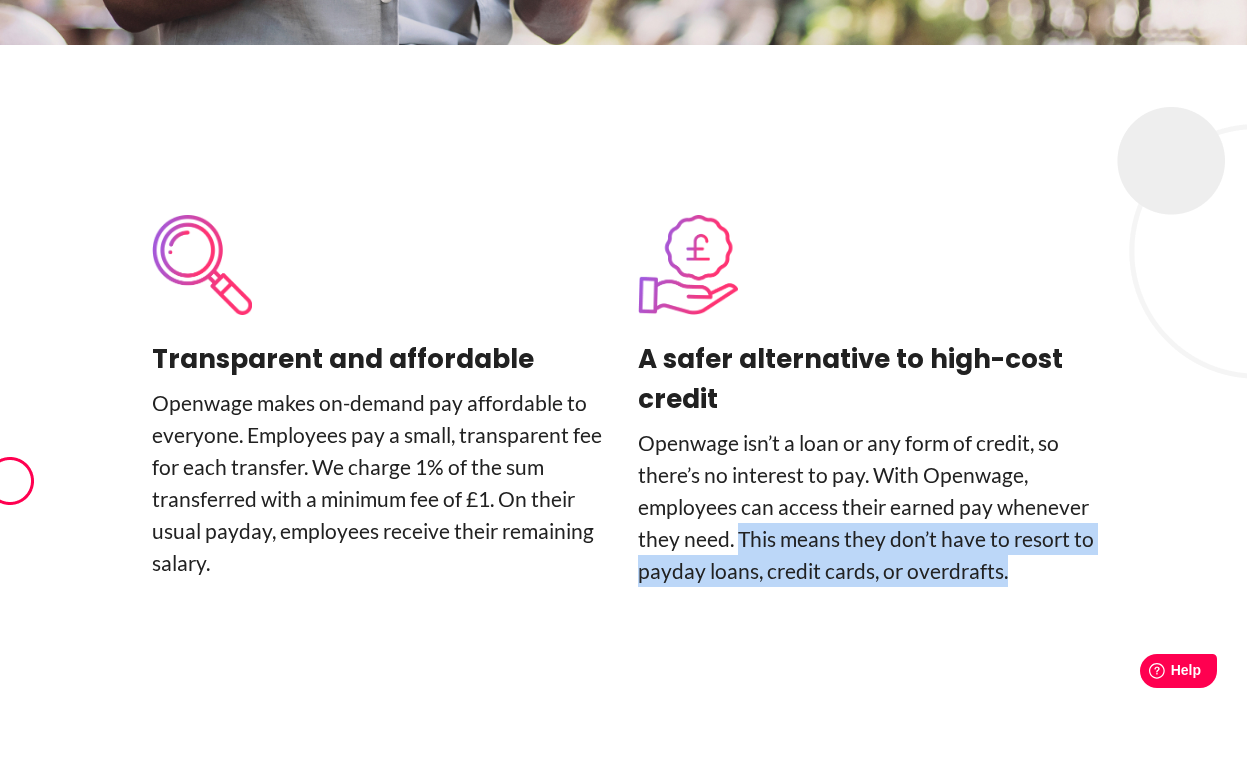 drag, startPoint x: 1011, startPoint y: 573, endPoint x: 737, endPoint y: 547, distance: 275.2308 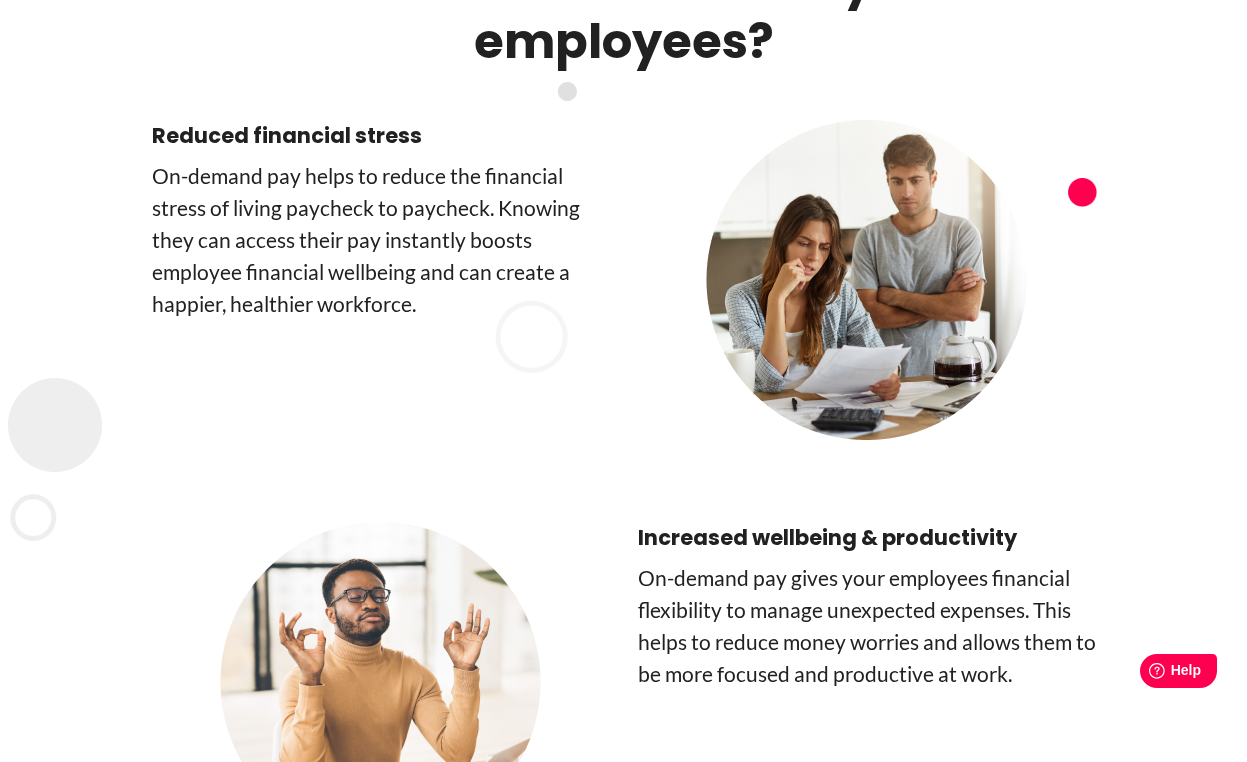 scroll, scrollTop: 5784, scrollLeft: 0, axis: vertical 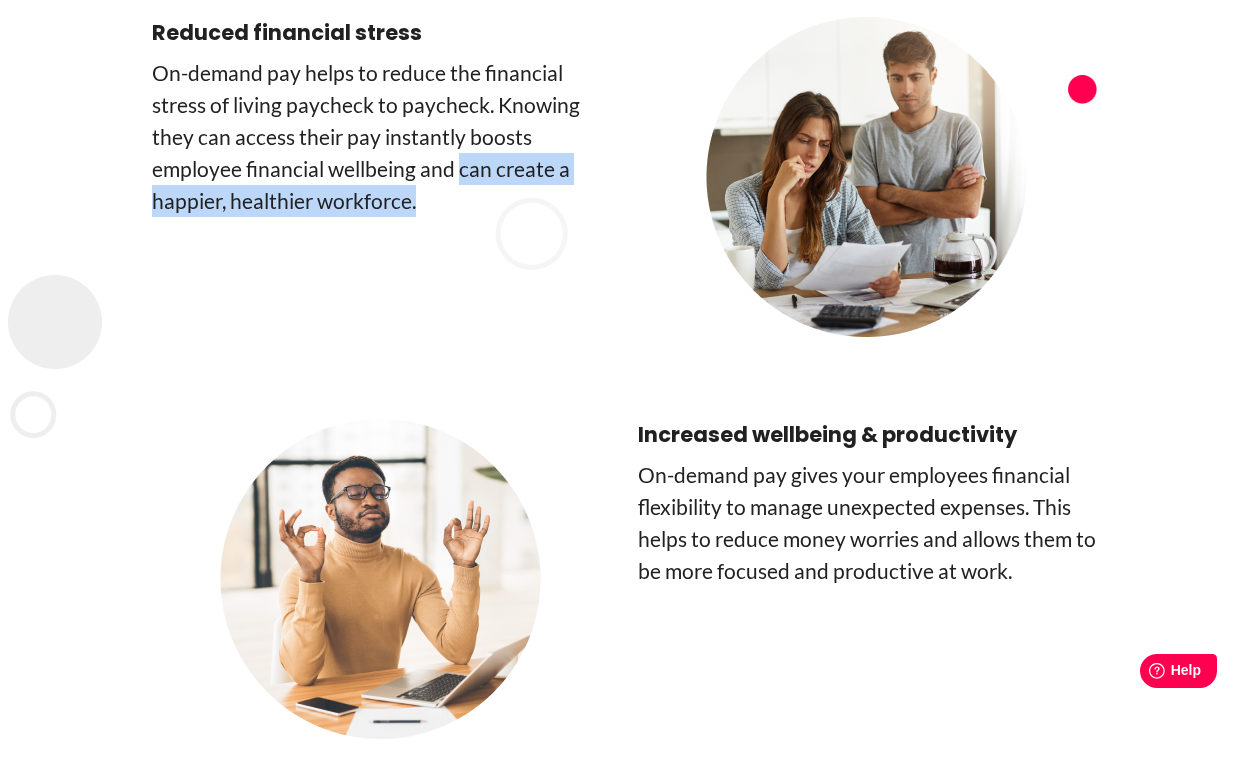 drag, startPoint x: 455, startPoint y: 170, endPoint x: 502, endPoint y: 200, distance: 55.758408 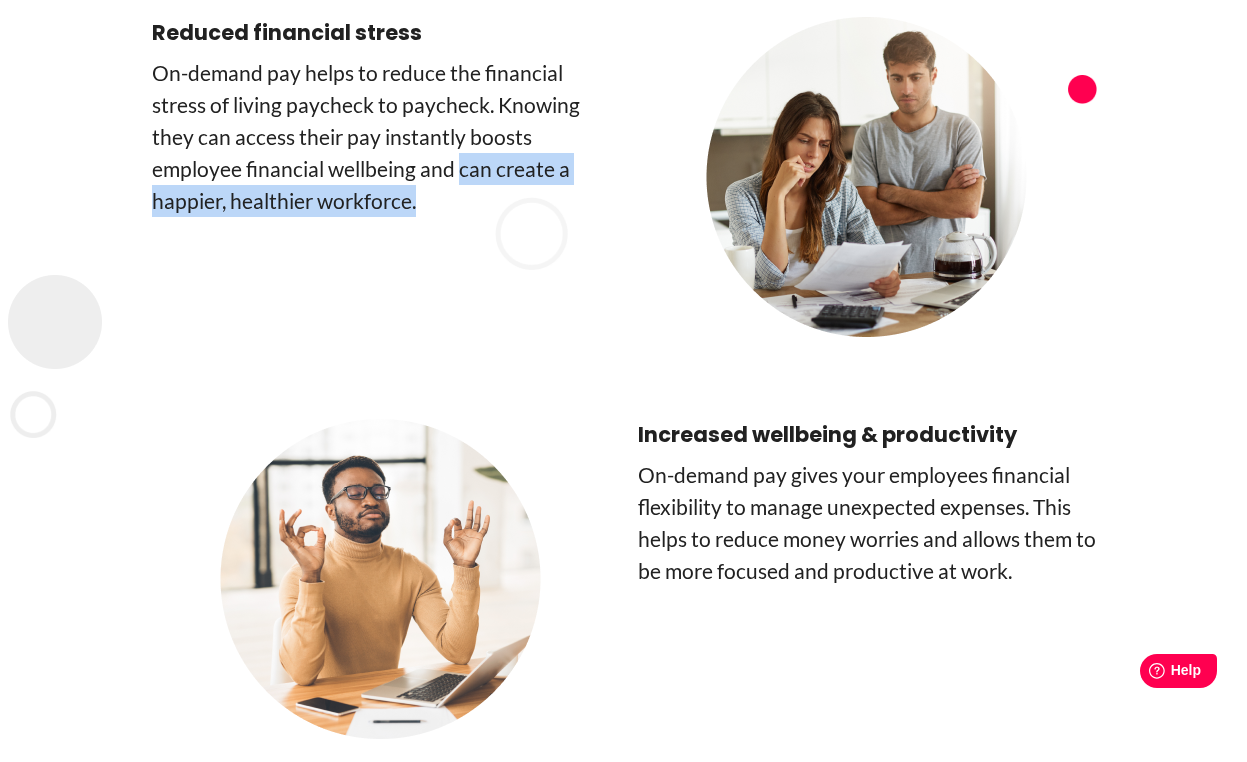copy on "can create a happier, healthier workforce." 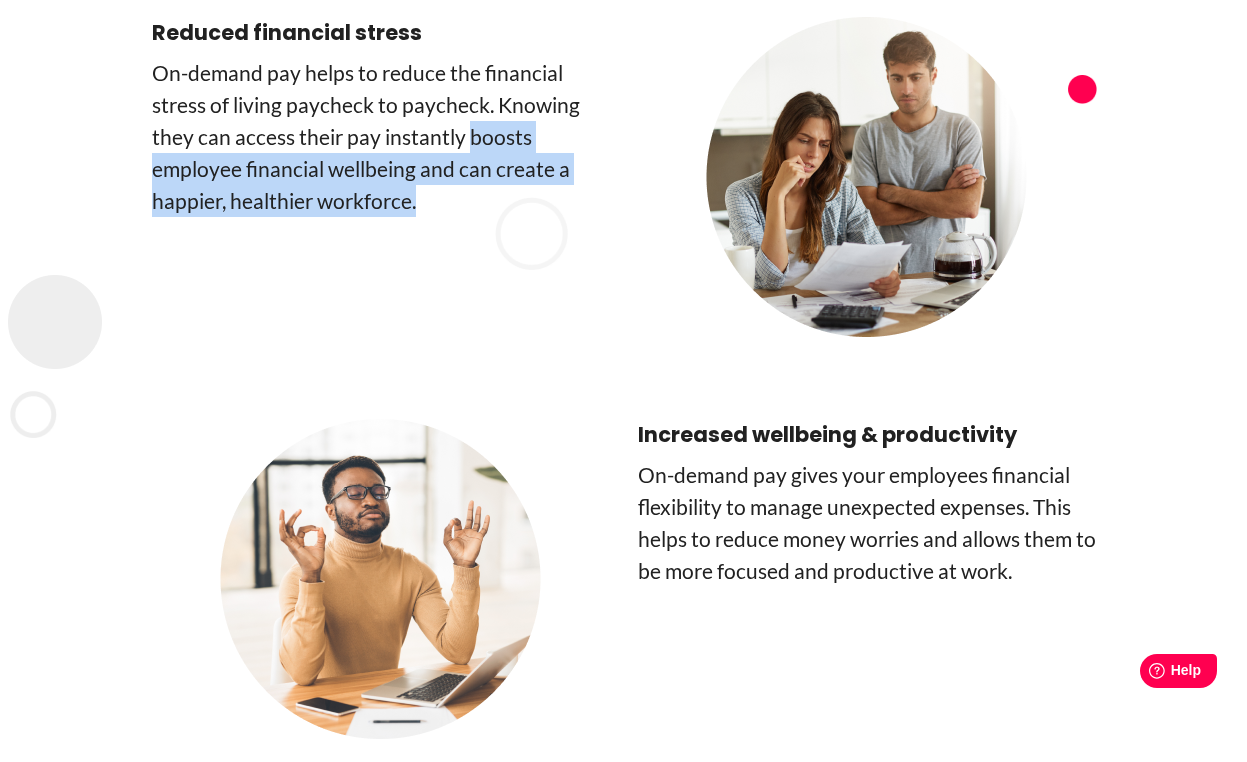 drag, startPoint x: 465, startPoint y: 138, endPoint x: 508, endPoint y: 196, distance: 72.20111 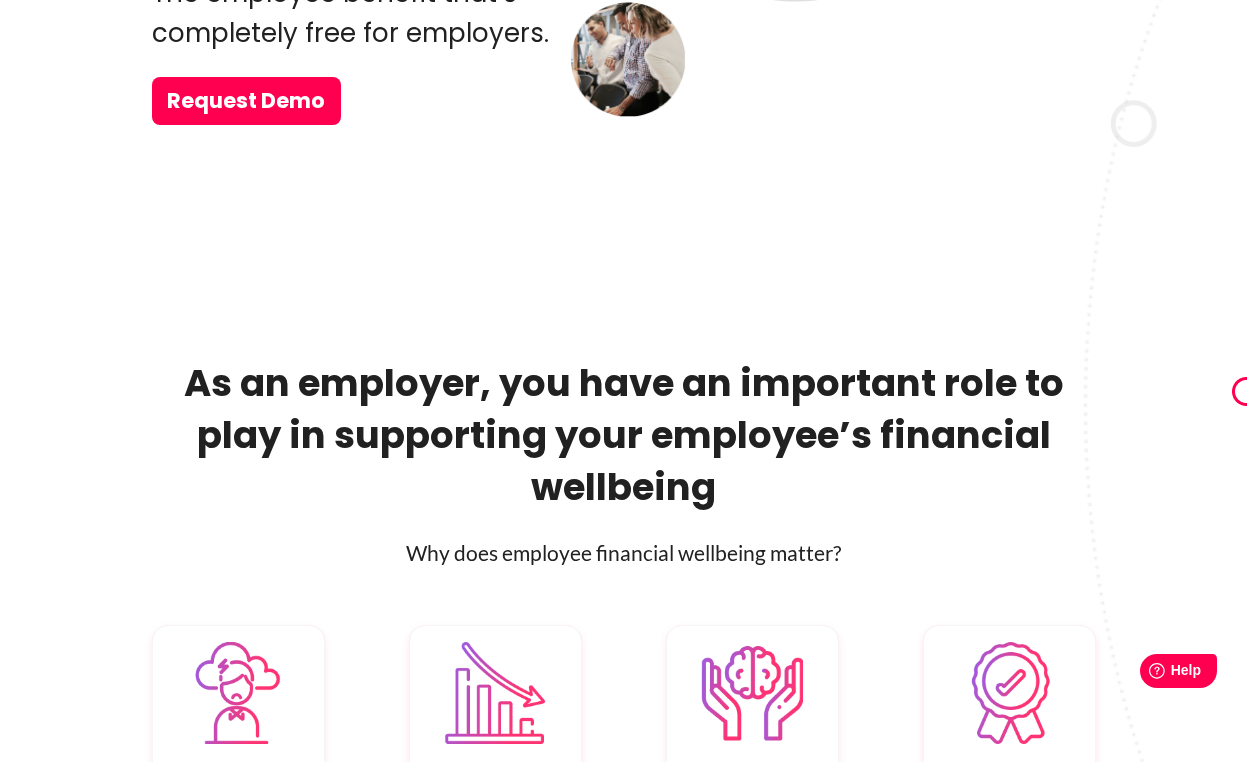scroll, scrollTop: 0, scrollLeft: 0, axis: both 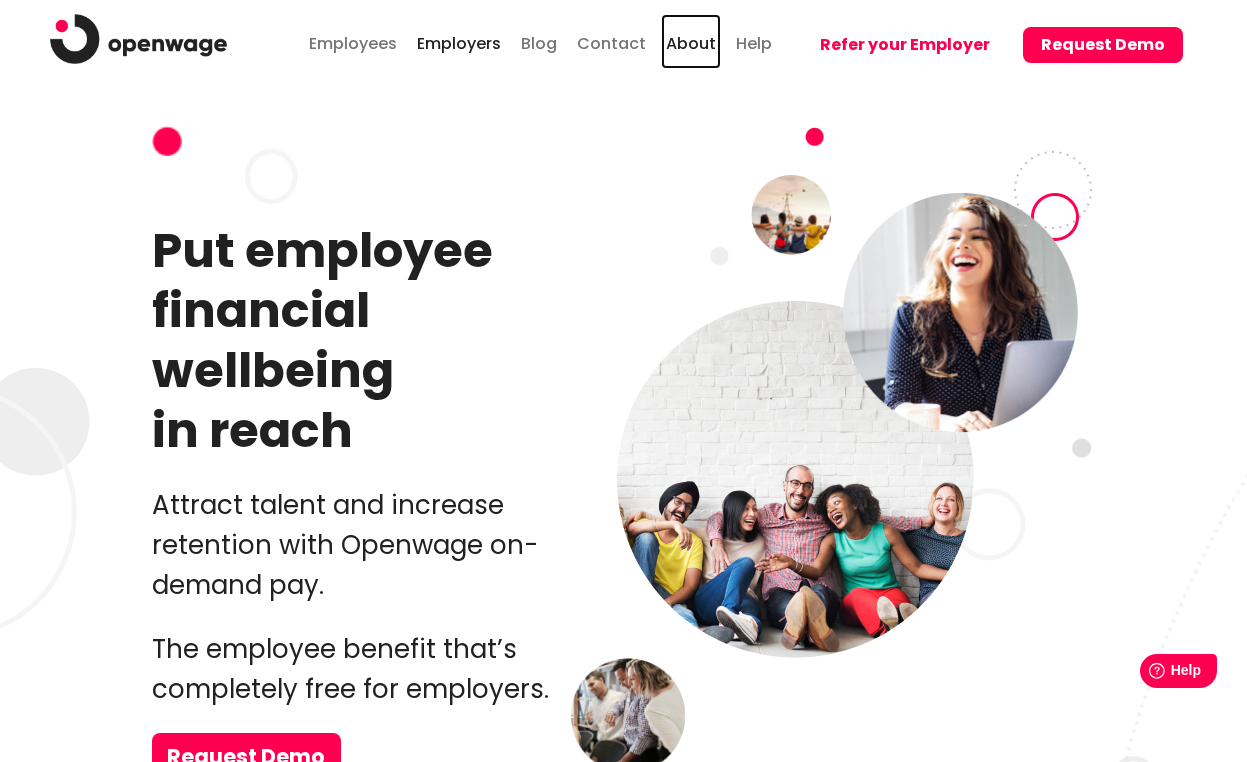 click on "About" at bounding box center [691, 41] 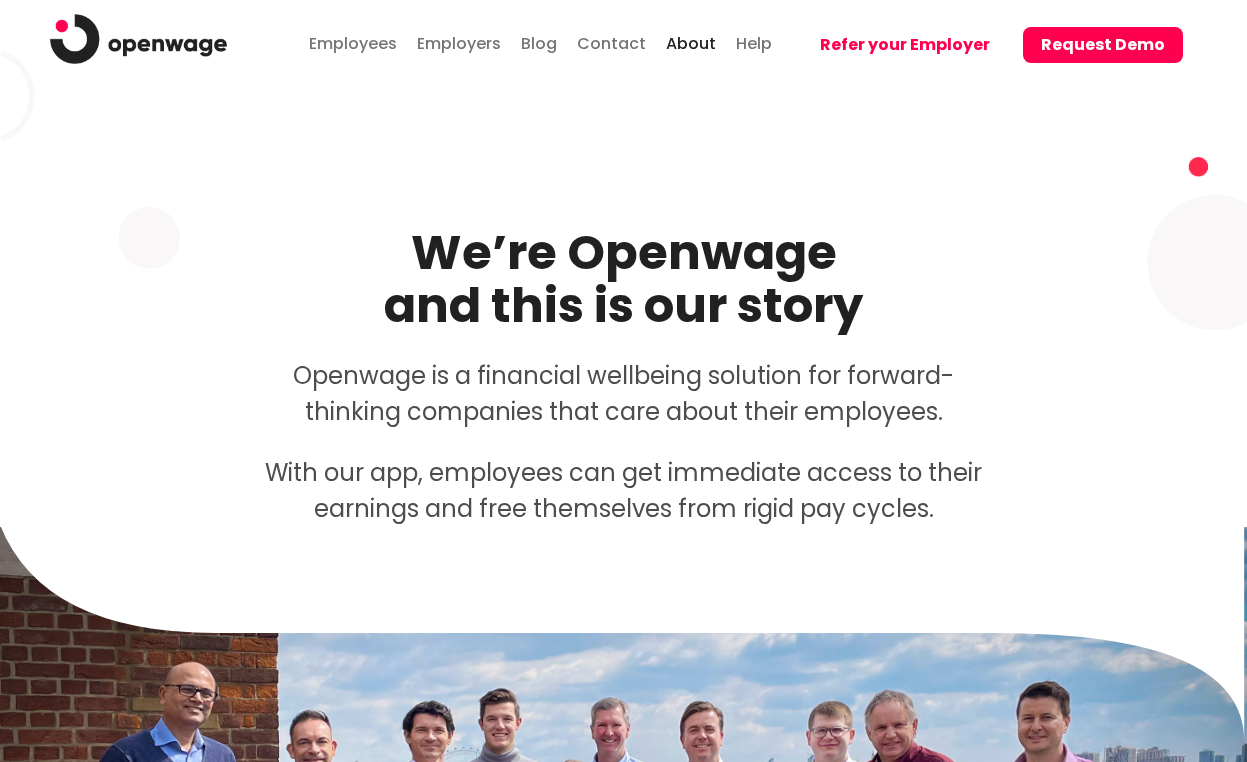 scroll, scrollTop: 0, scrollLeft: 0, axis: both 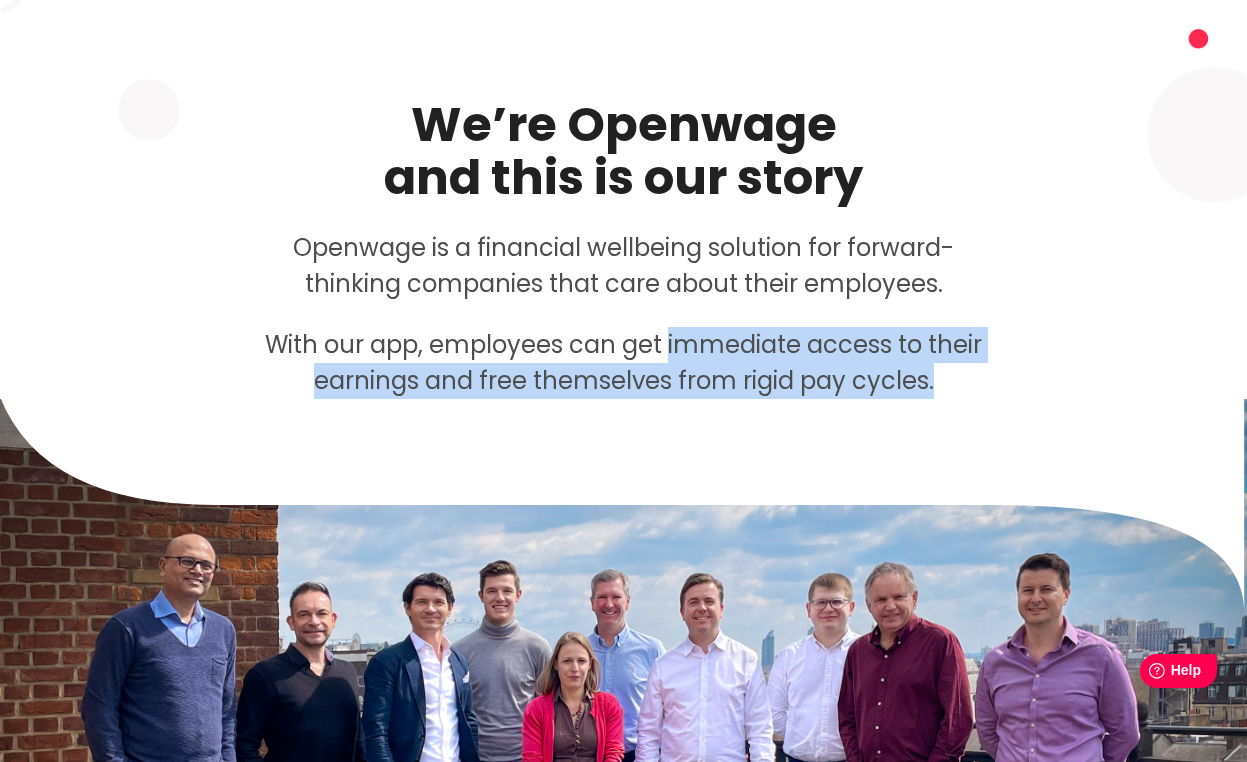 drag, startPoint x: 667, startPoint y: 339, endPoint x: 935, endPoint y: 393, distance: 273.38617 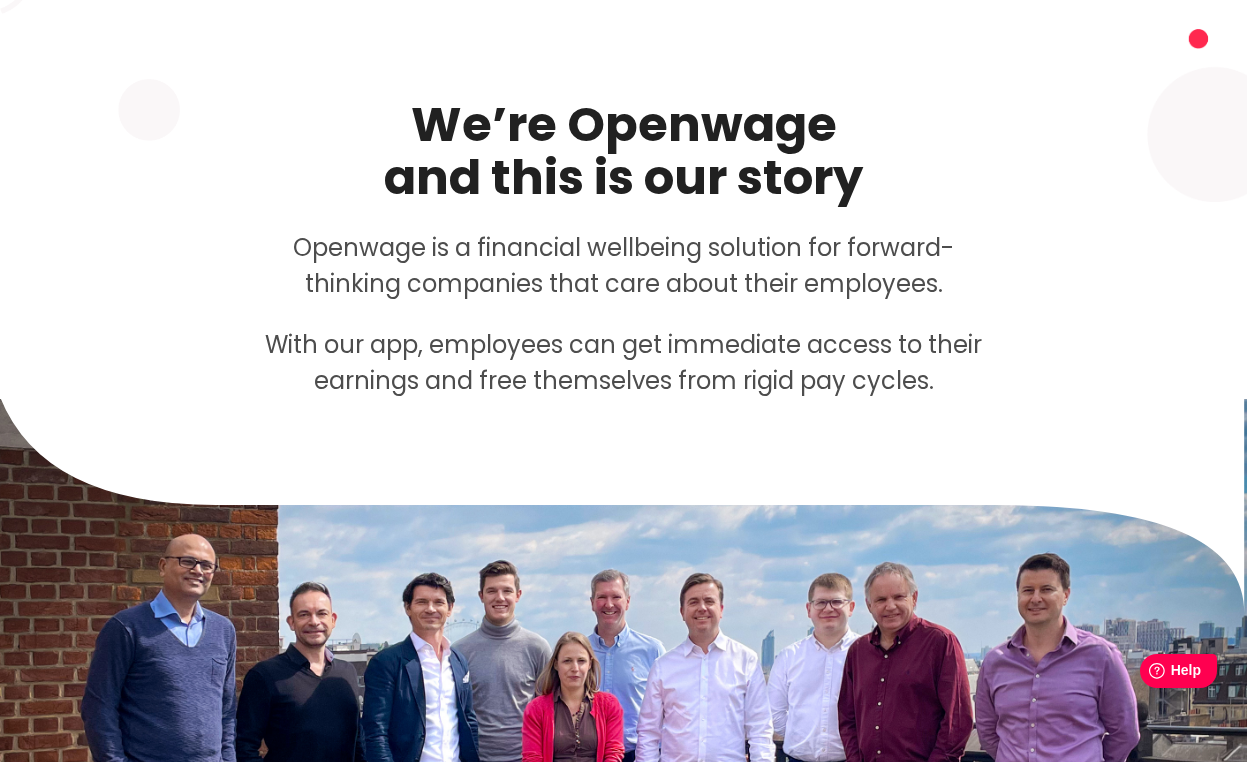 click on "With our app, employees can get immediate access to their earnings and free themselves from rigid pay cycles." at bounding box center [624, 363] 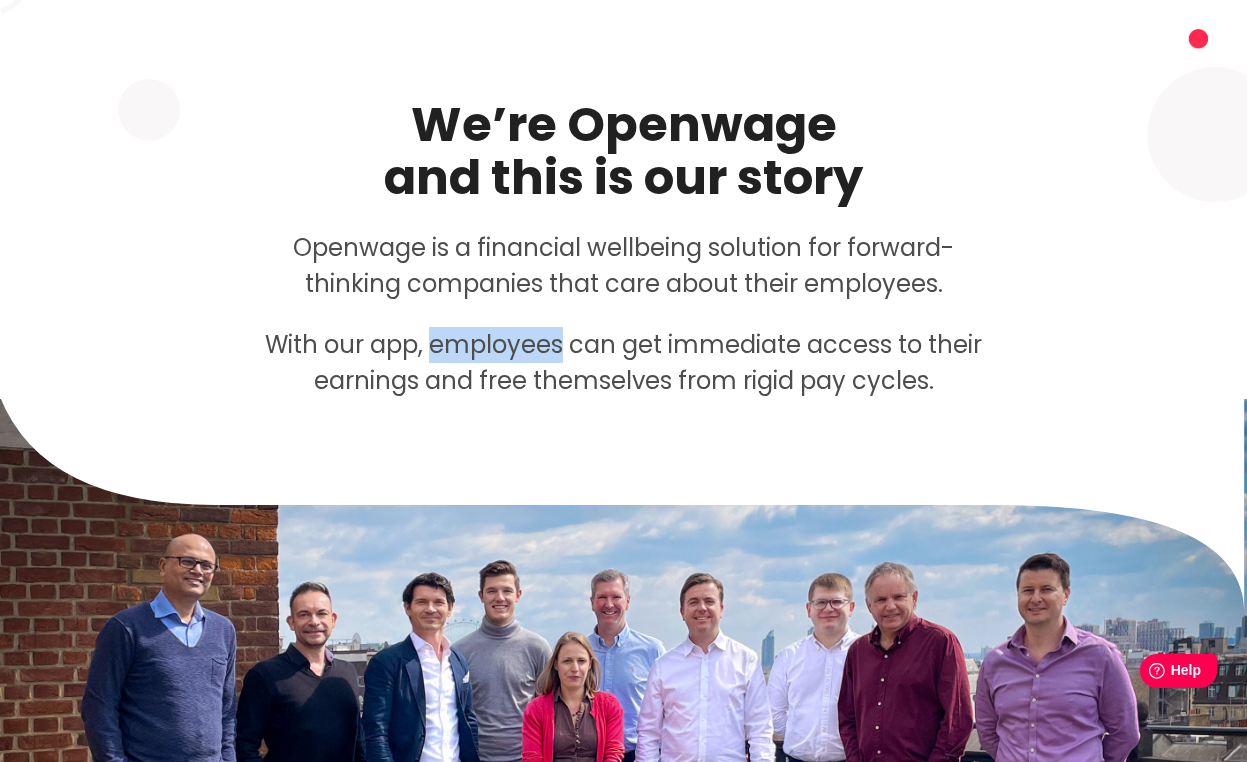 click on "With our app, employees can get immediate access to their earnings and free themselves from rigid pay cycles." at bounding box center [624, 363] 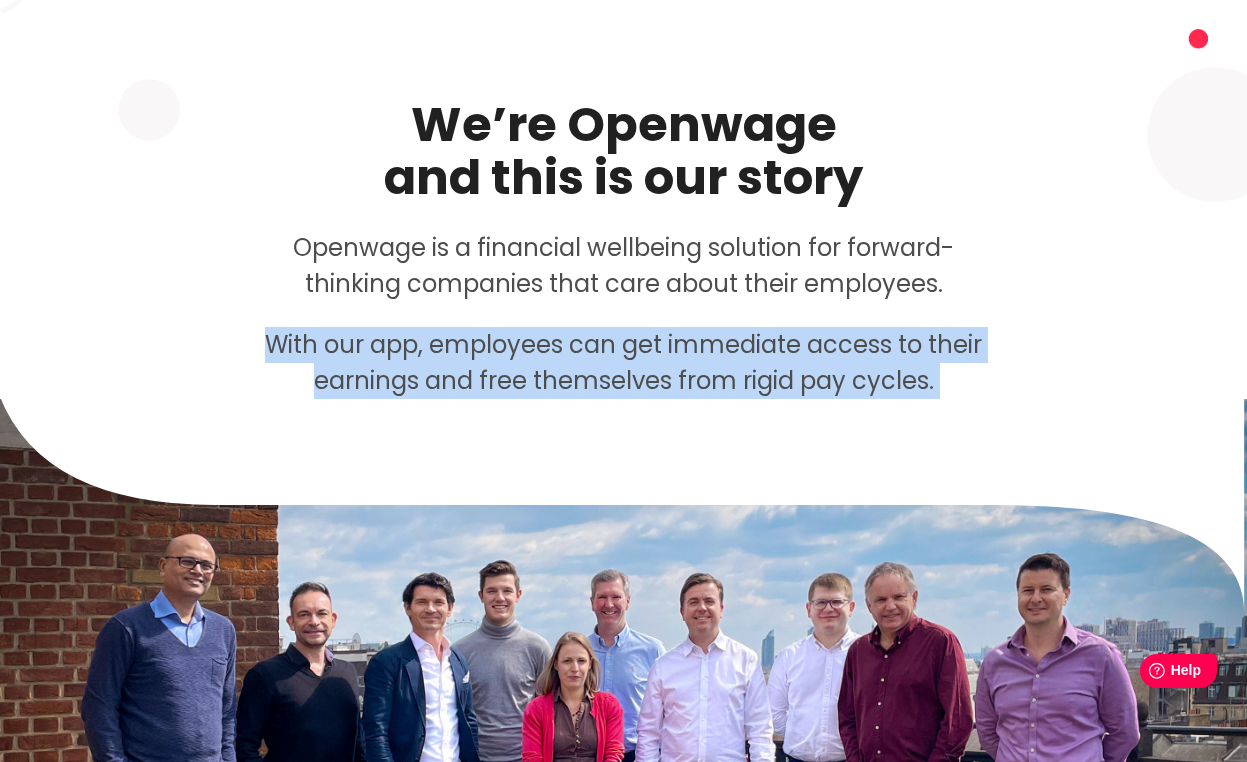 click on "With our app, employees can get immediate access to their earnings and free themselves from rigid pay cycles." at bounding box center (624, 363) 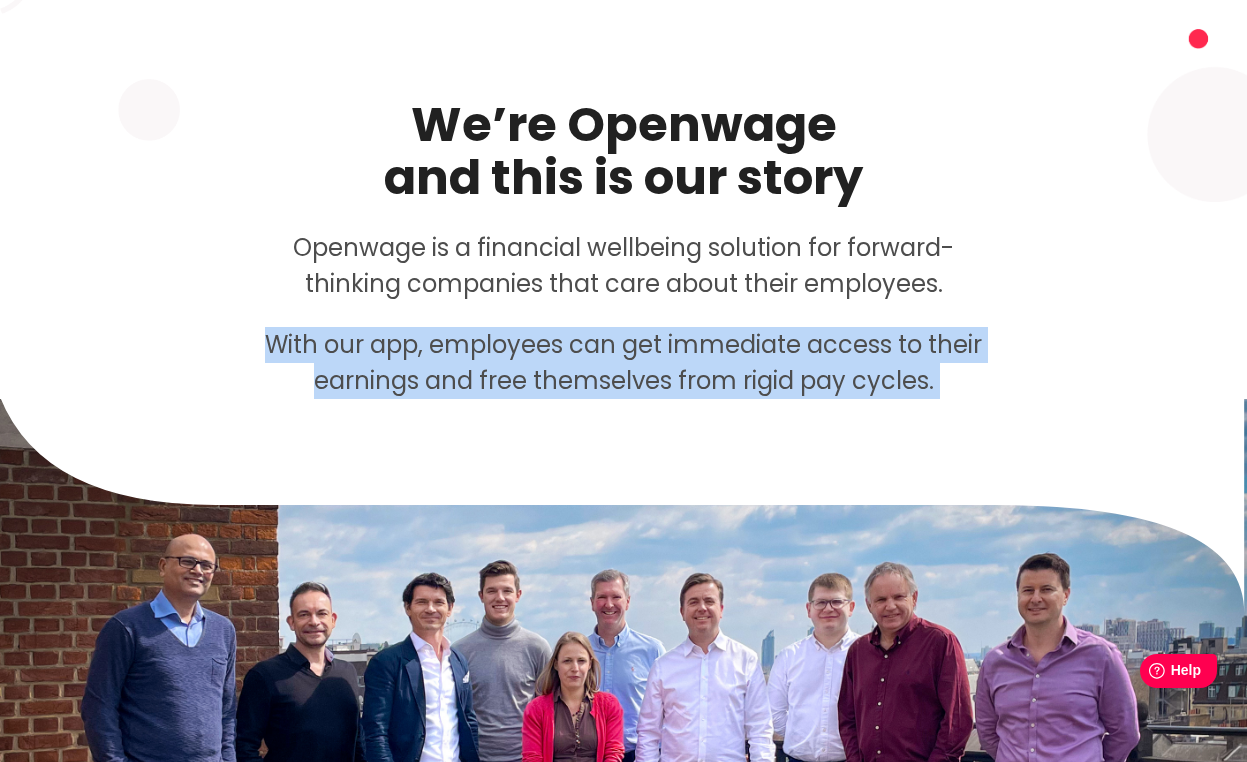 copy on "With our app, employees can get immediate access to their earnings and free themselves from rigid pay cycles." 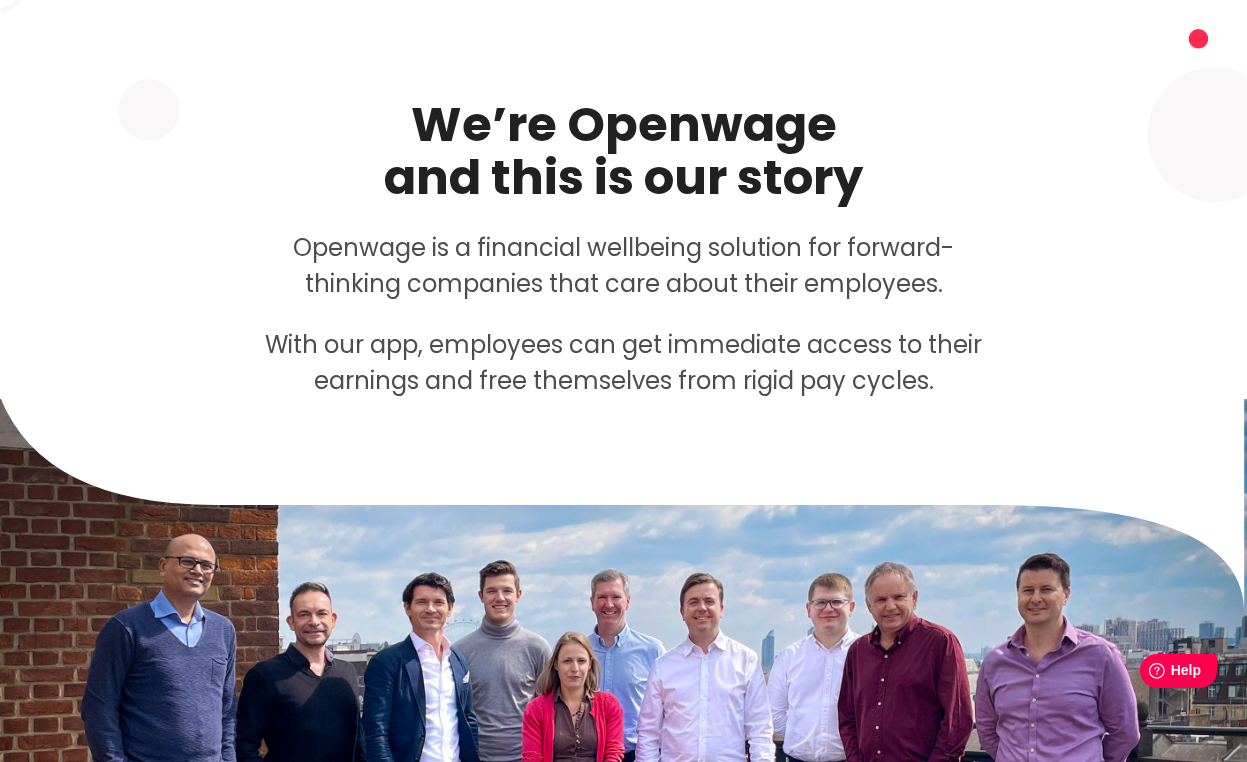 click on "Openwage is a financial wellbeing solution for forward-thinking companies that care about their employees." at bounding box center [624, 266] 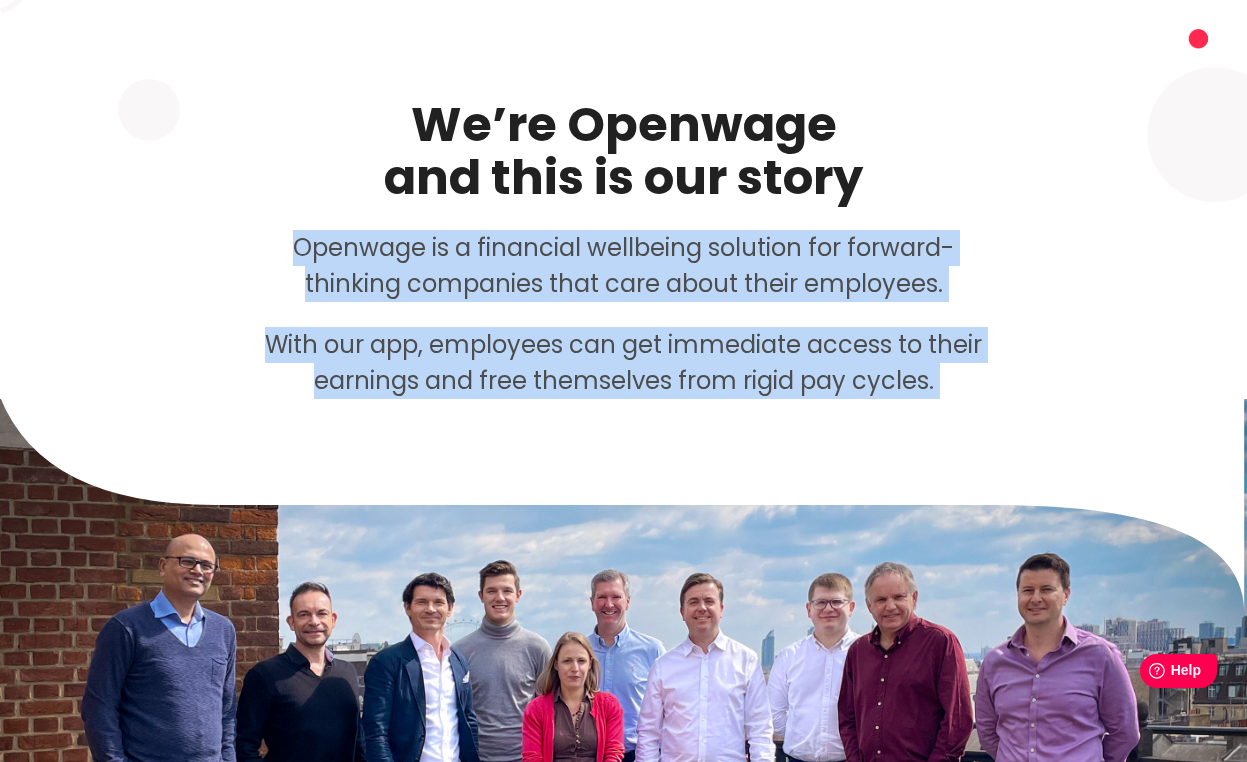 drag, startPoint x: 301, startPoint y: 241, endPoint x: 901, endPoint y: 408, distance: 622.8074 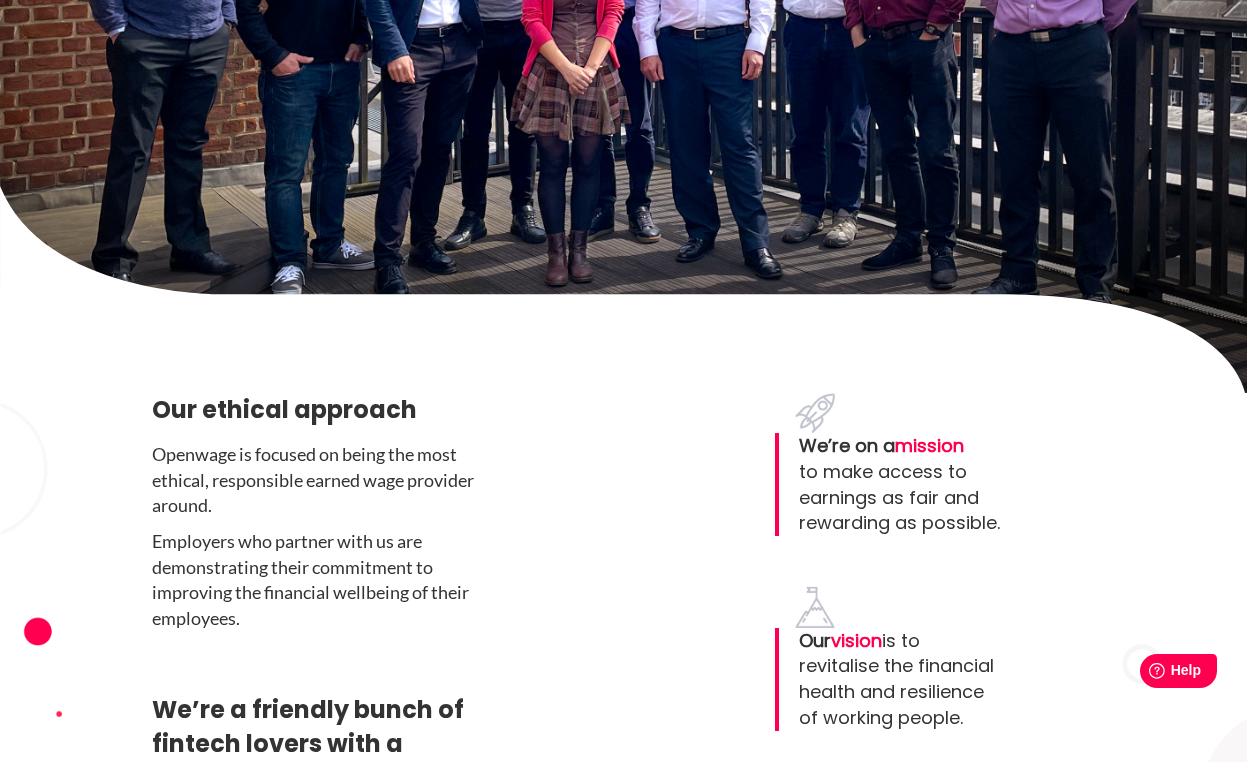 scroll, scrollTop: 1025, scrollLeft: 0, axis: vertical 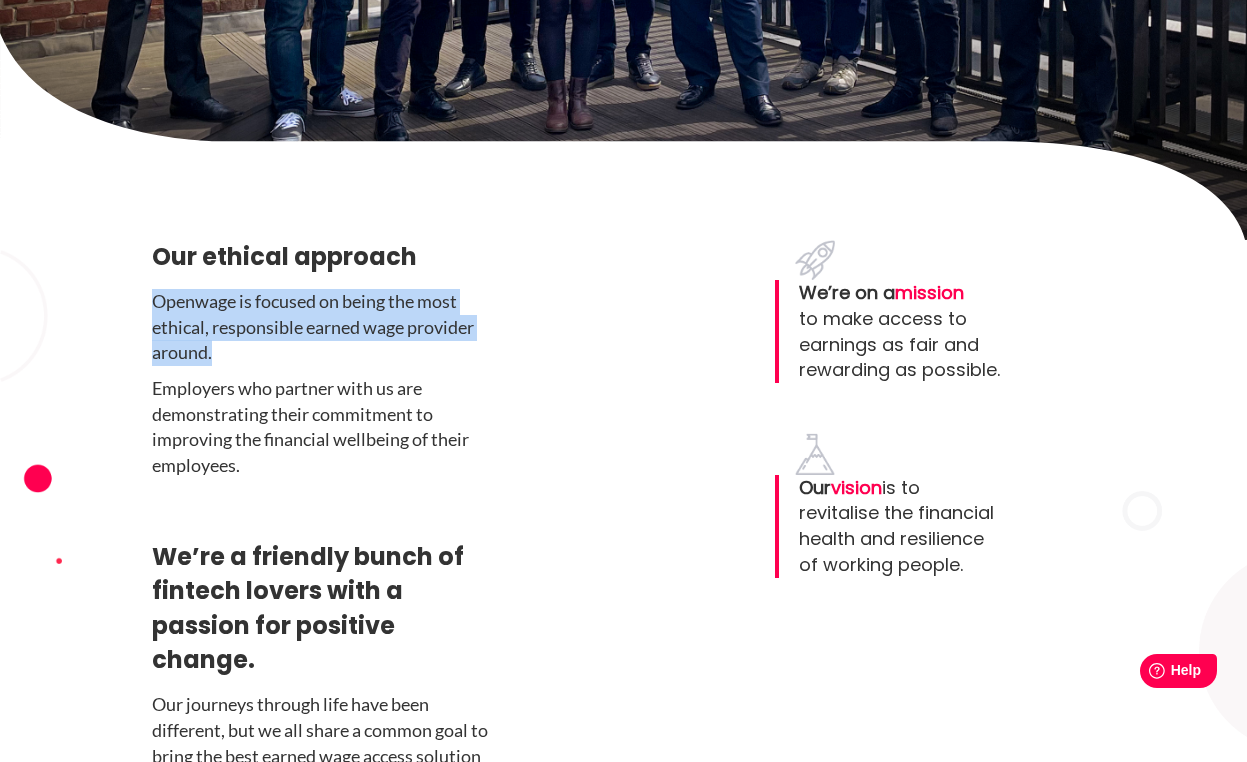 drag, startPoint x: 152, startPoint y: 301, endPoint x: 259, endPoint y: 362, distance: 123.16656 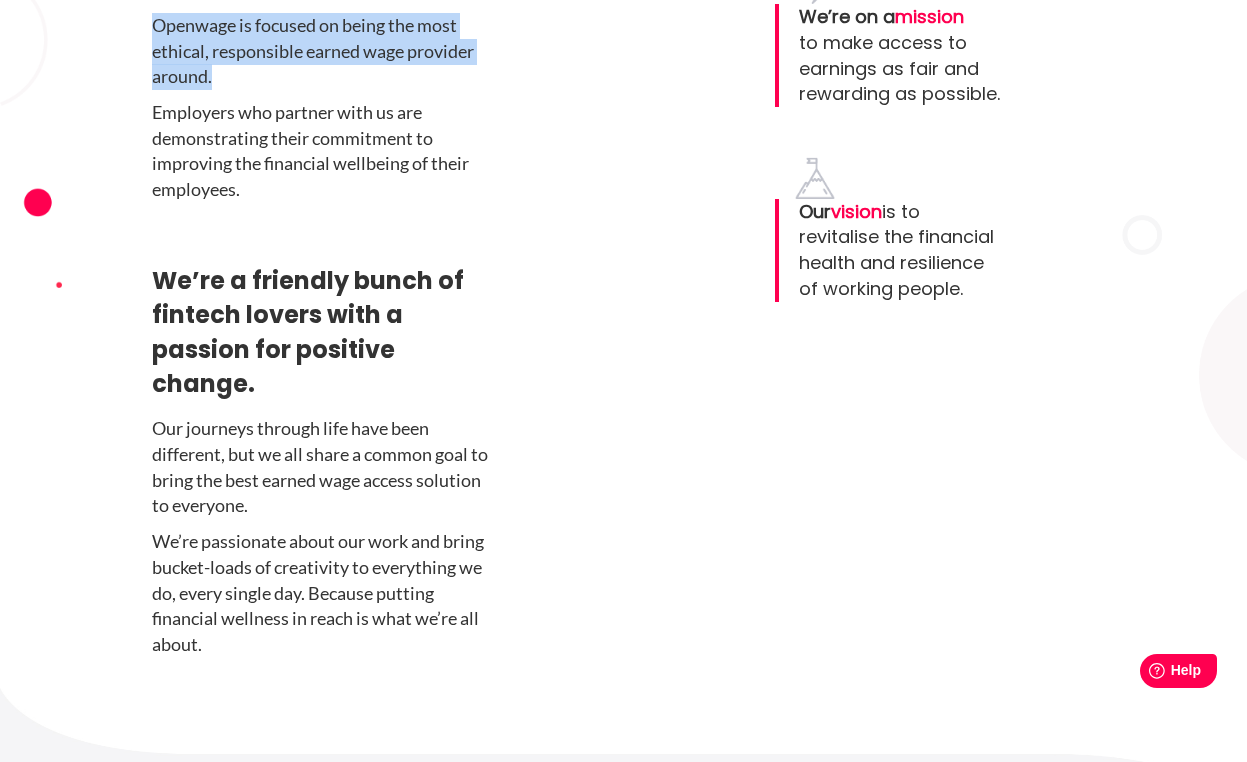 scroll, scrollTop: 1310, scrollLeft: 0, axis: vertical 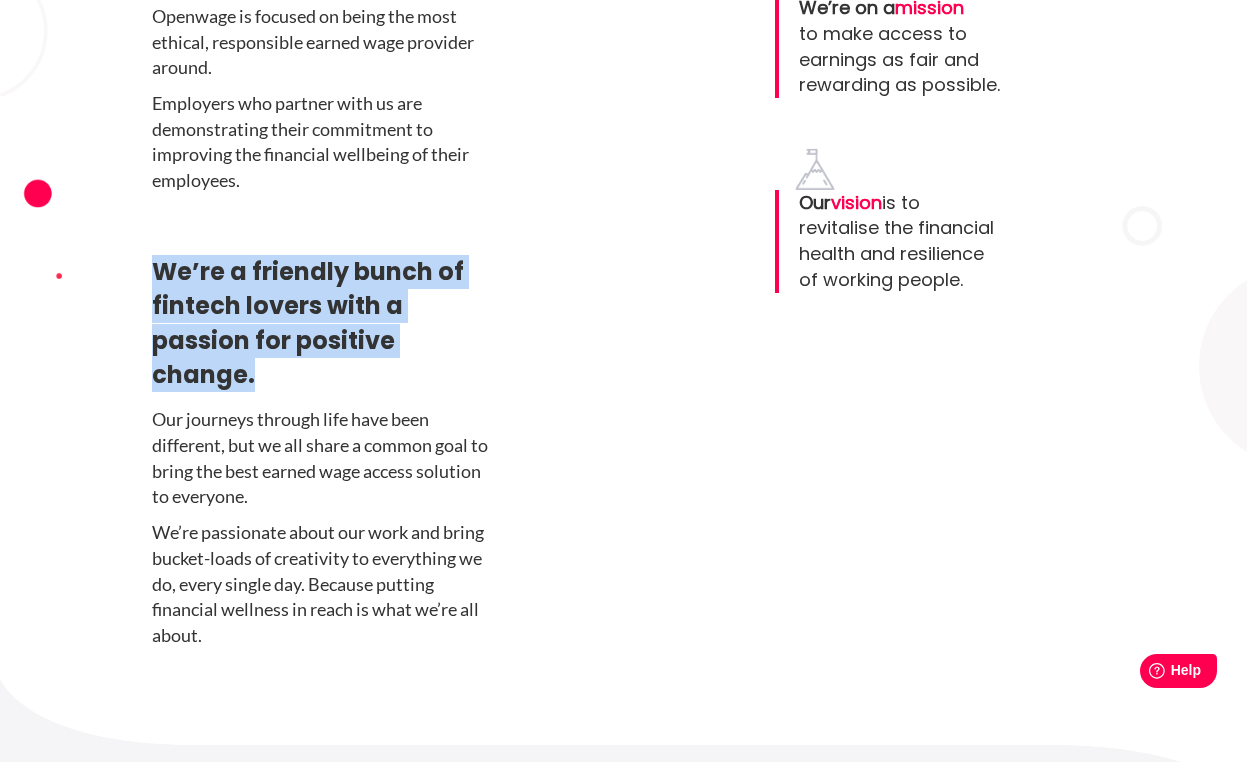 drag, startPoint x: 154, startPoint y: 274, endPoint x: 327, endPoint y: 384, distance: 205.00975 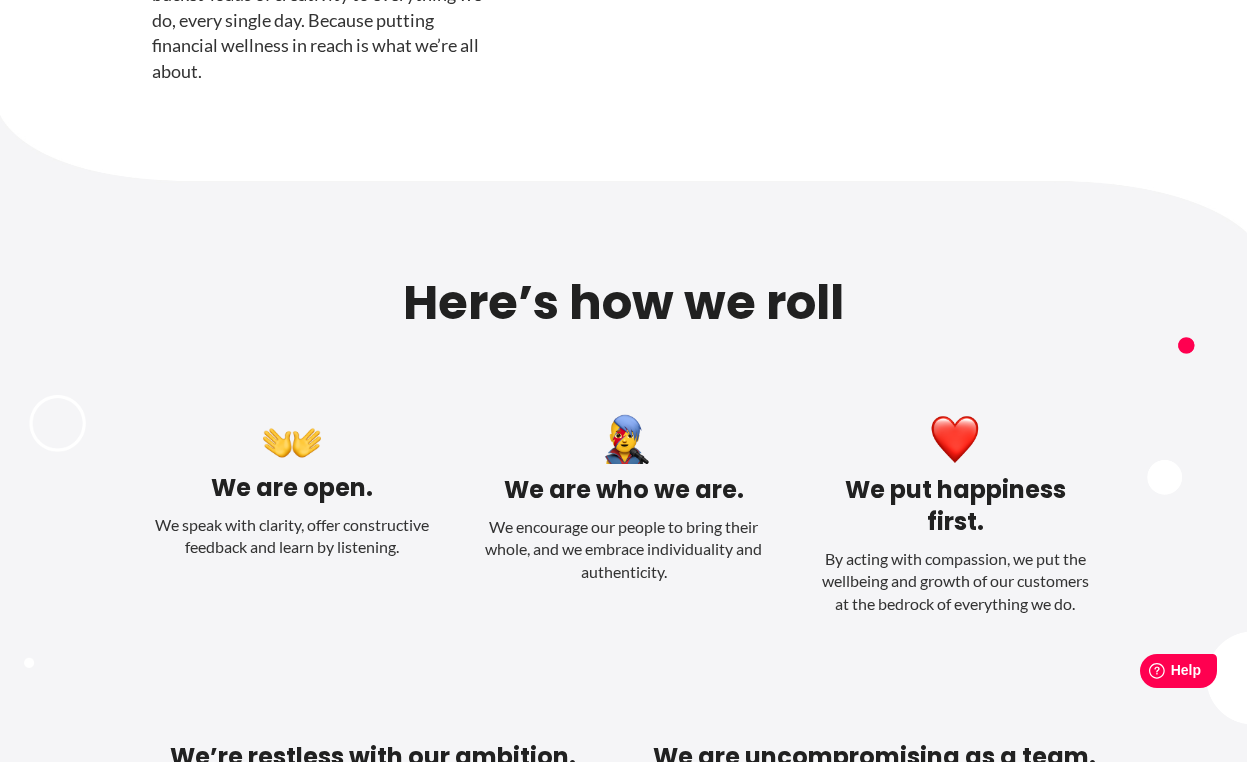 scroll, scrollTop: 1935, scrollLeft: 0, axis: vertical 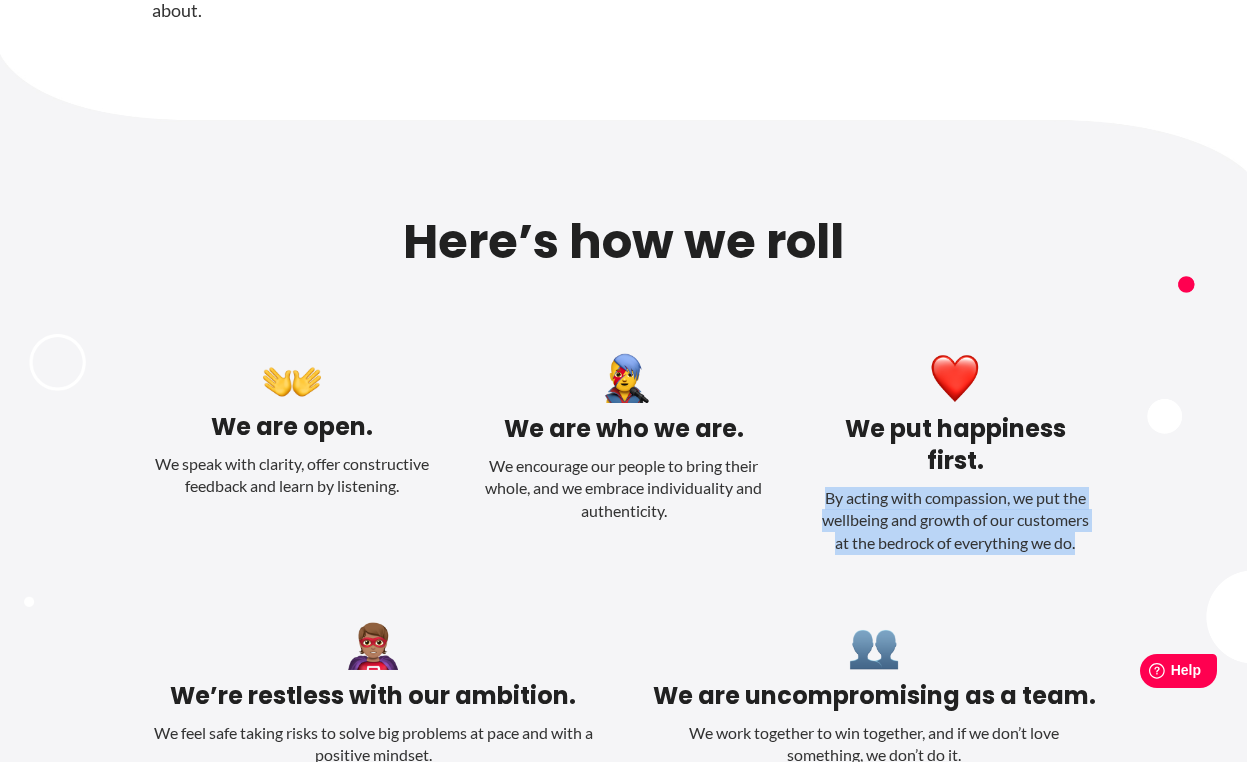 drag, startPoint x: 820, startPoint y: 498, endPoint x: 1086, endPoint y: 545, distance: 270.12033 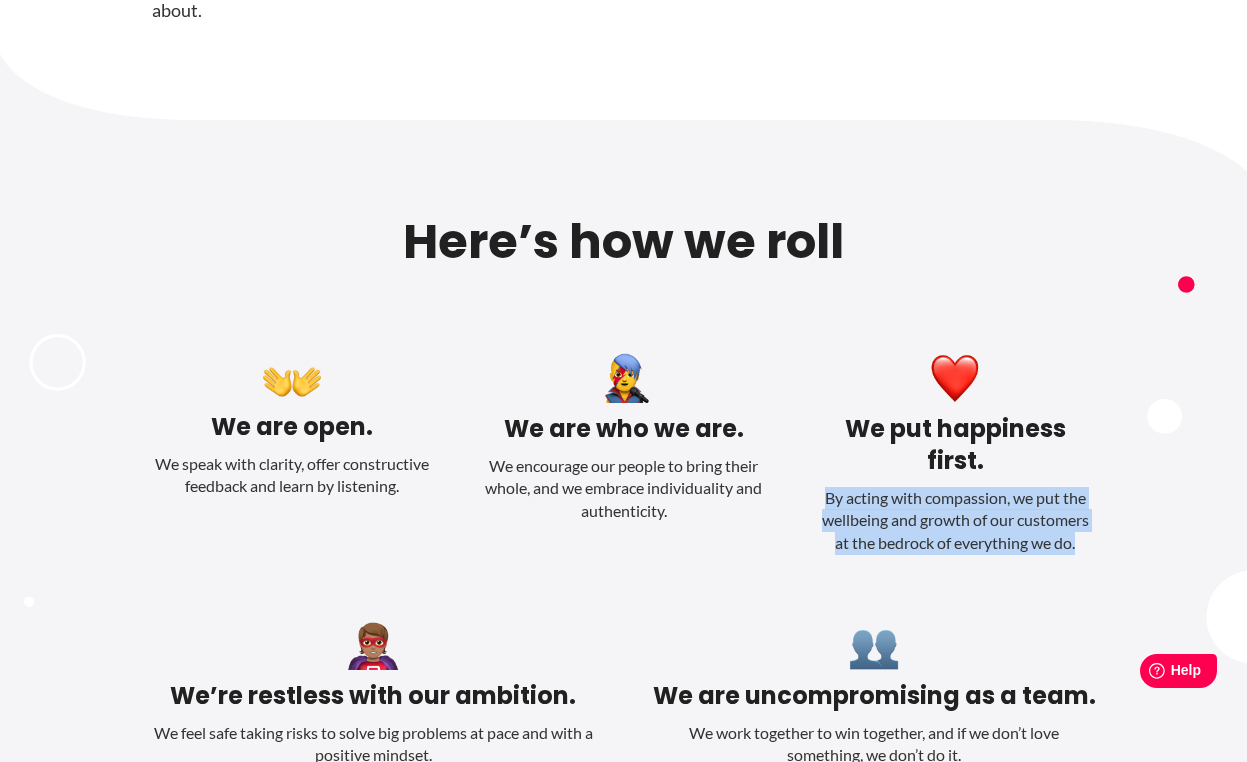 copy on "By acting with compassion, we put the wellbeing and growth of our customers at the bedrock of everything we do." 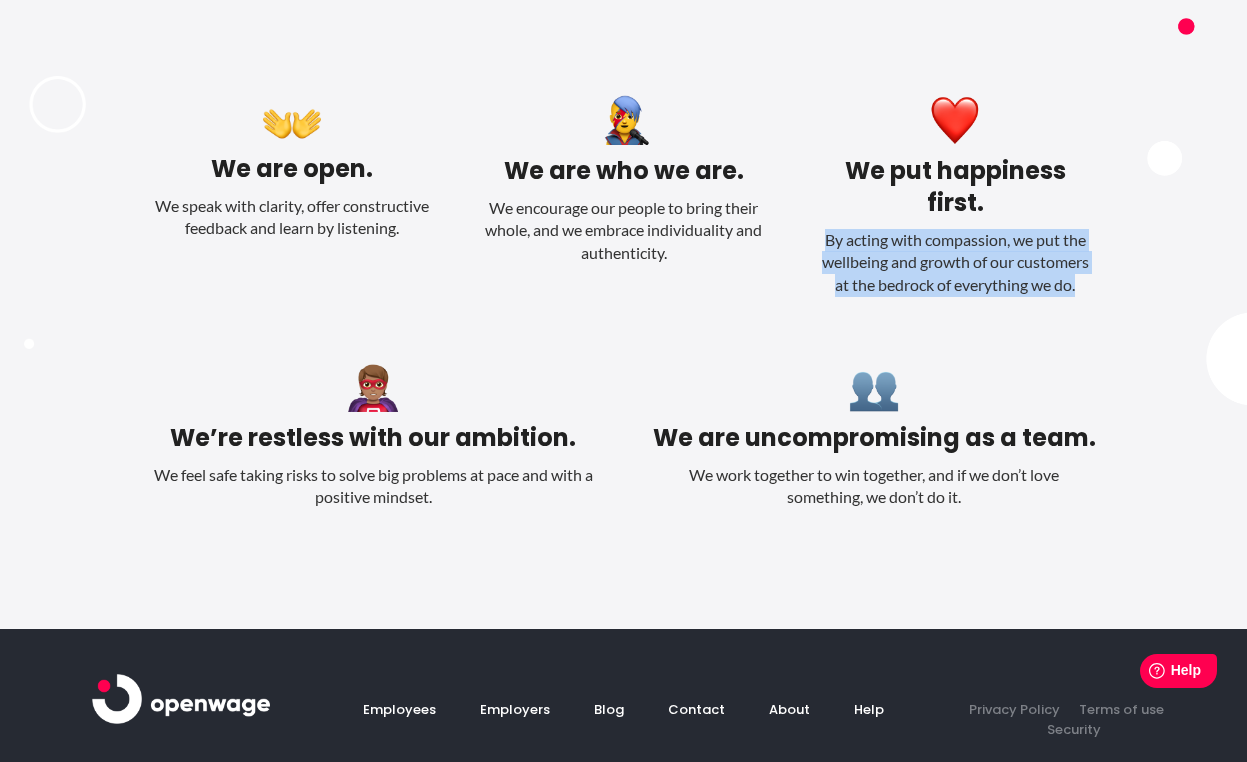scroll, scrollTop: 2438, scrollLeft: 0, axis: vertical 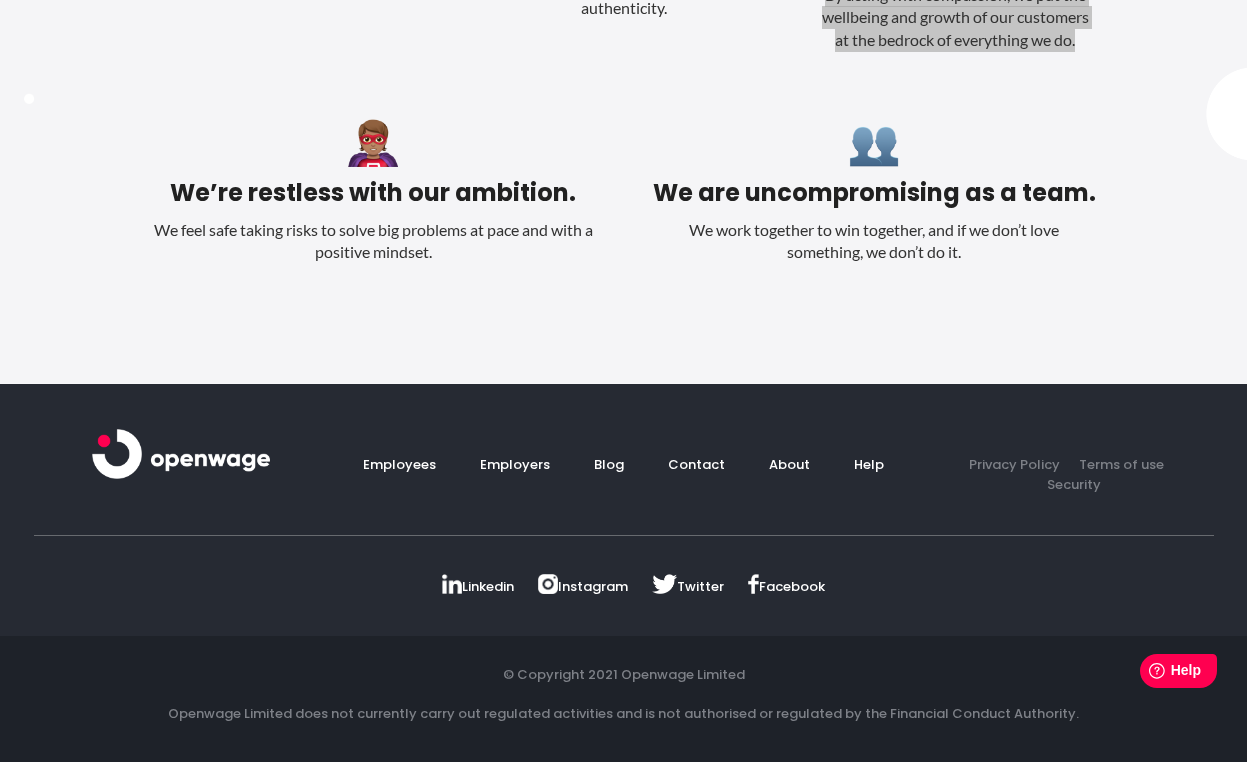 drag, startPoint x: 999, startPoint y: 512, endPoint x: 762, endPoint y: 13, distance: 552.42194 